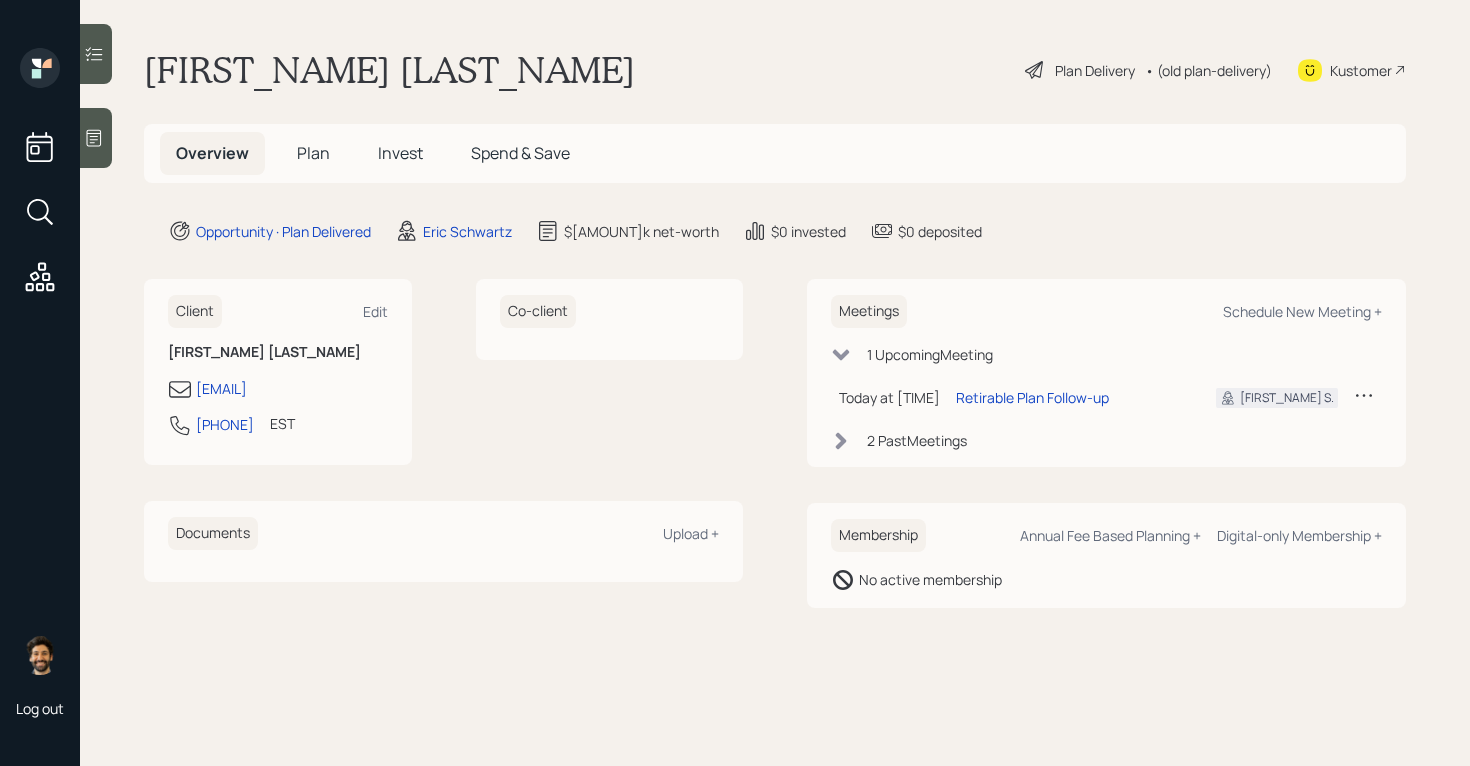 scroll, scrollTop: 0, scrollLeft: 0, axis: both 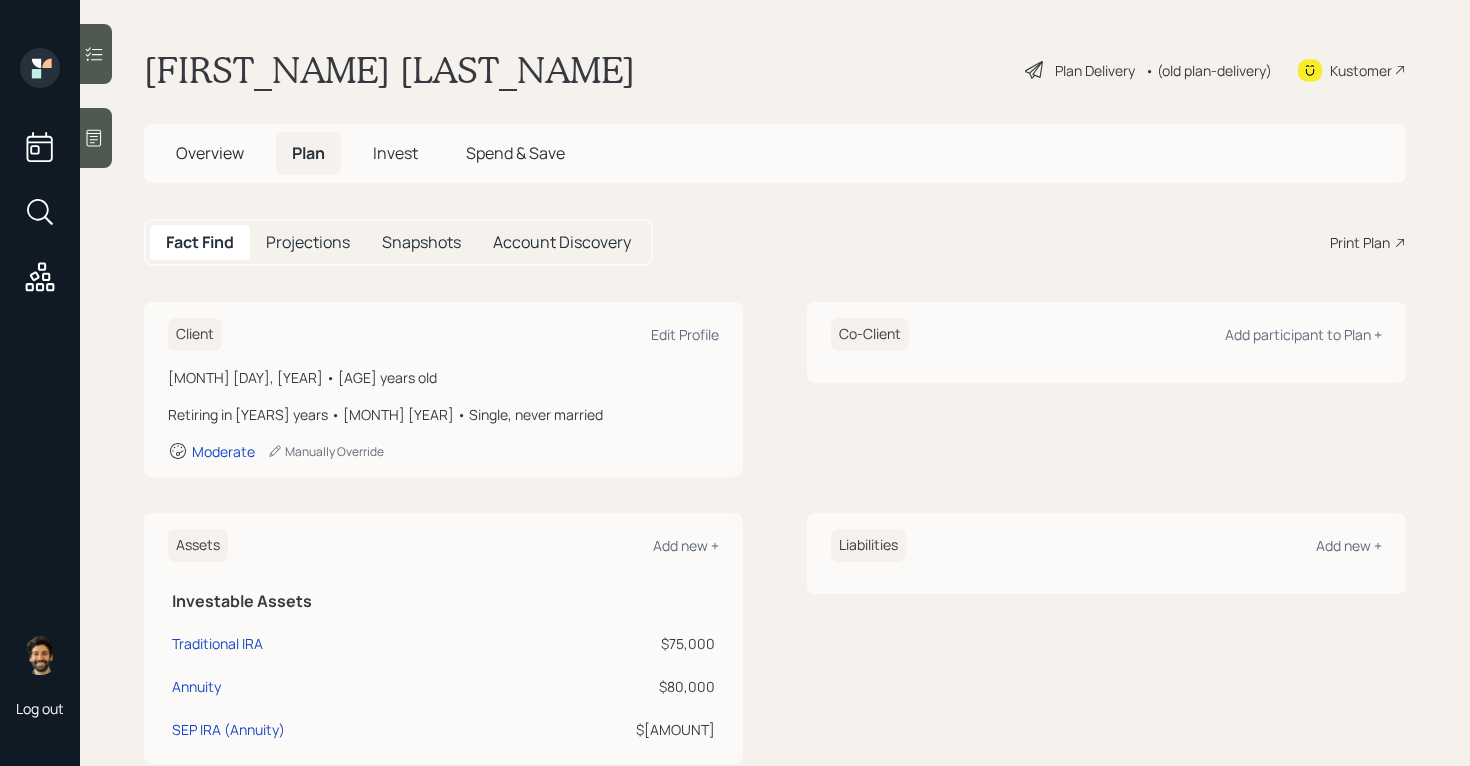 click on "• (old plan-delivery)" at bounding box center (1208, 70) 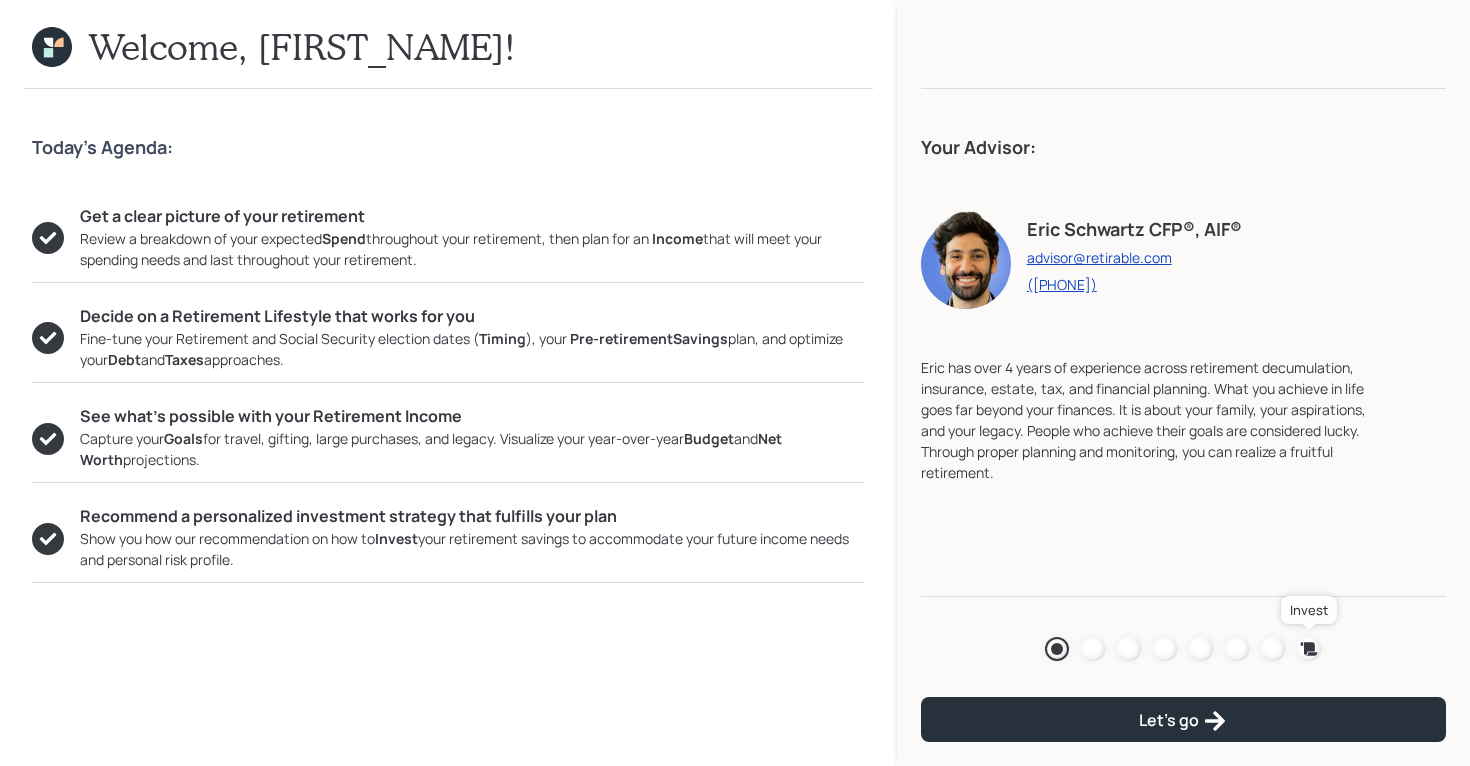 click 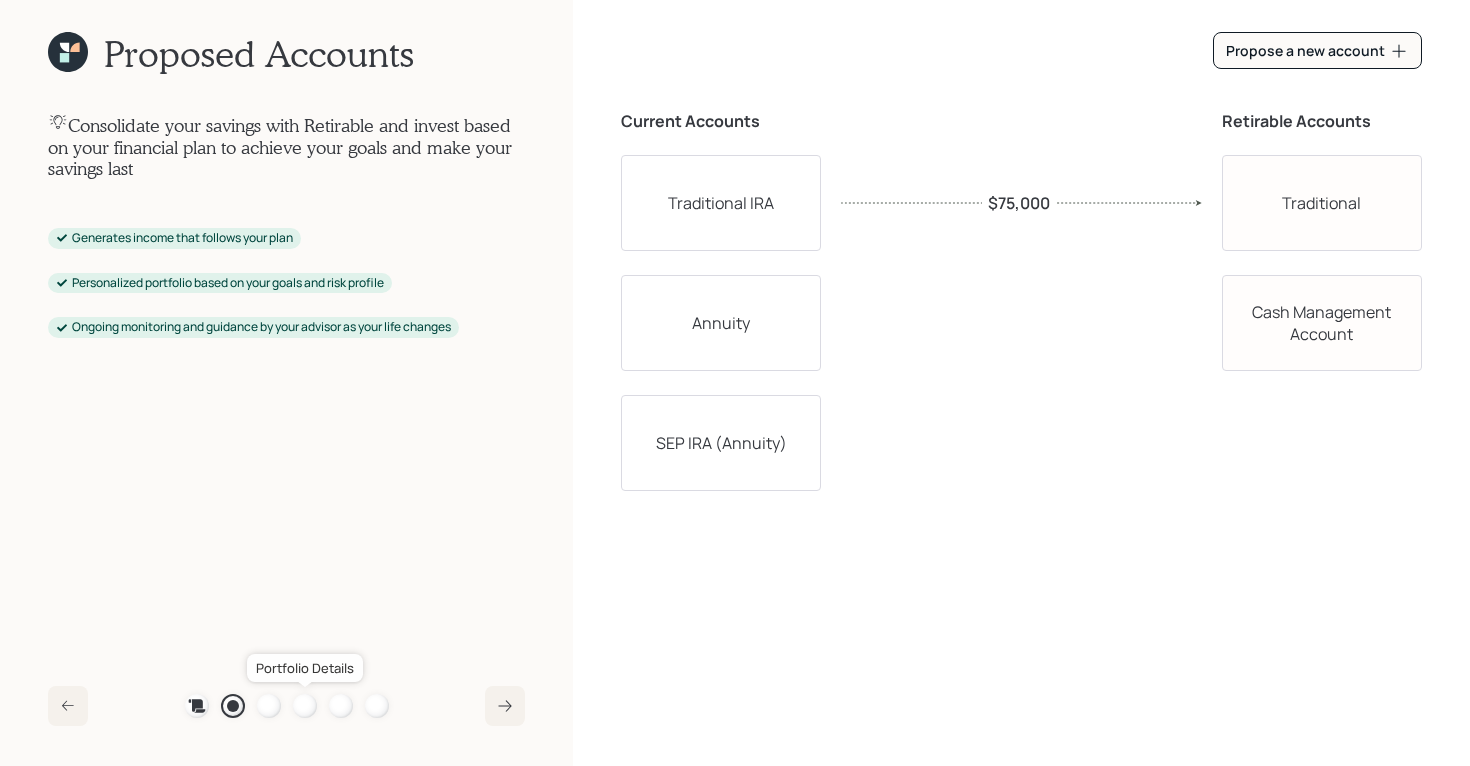 click at bounding box center (305, 706) 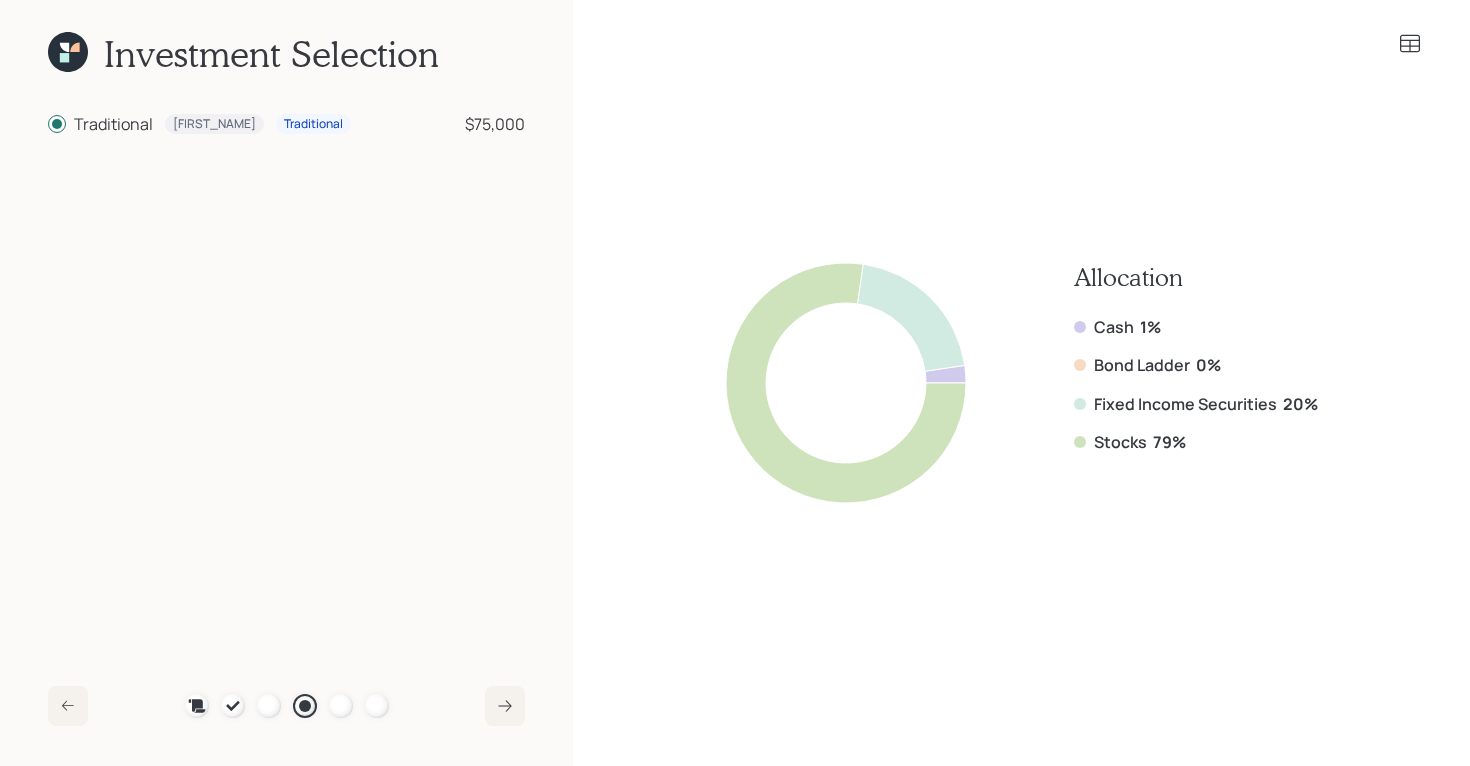 click on "Plan Recommended Accounts Investment Strategy Portfolio Details Pricing Become a Client" at bounding box center [287, 706] 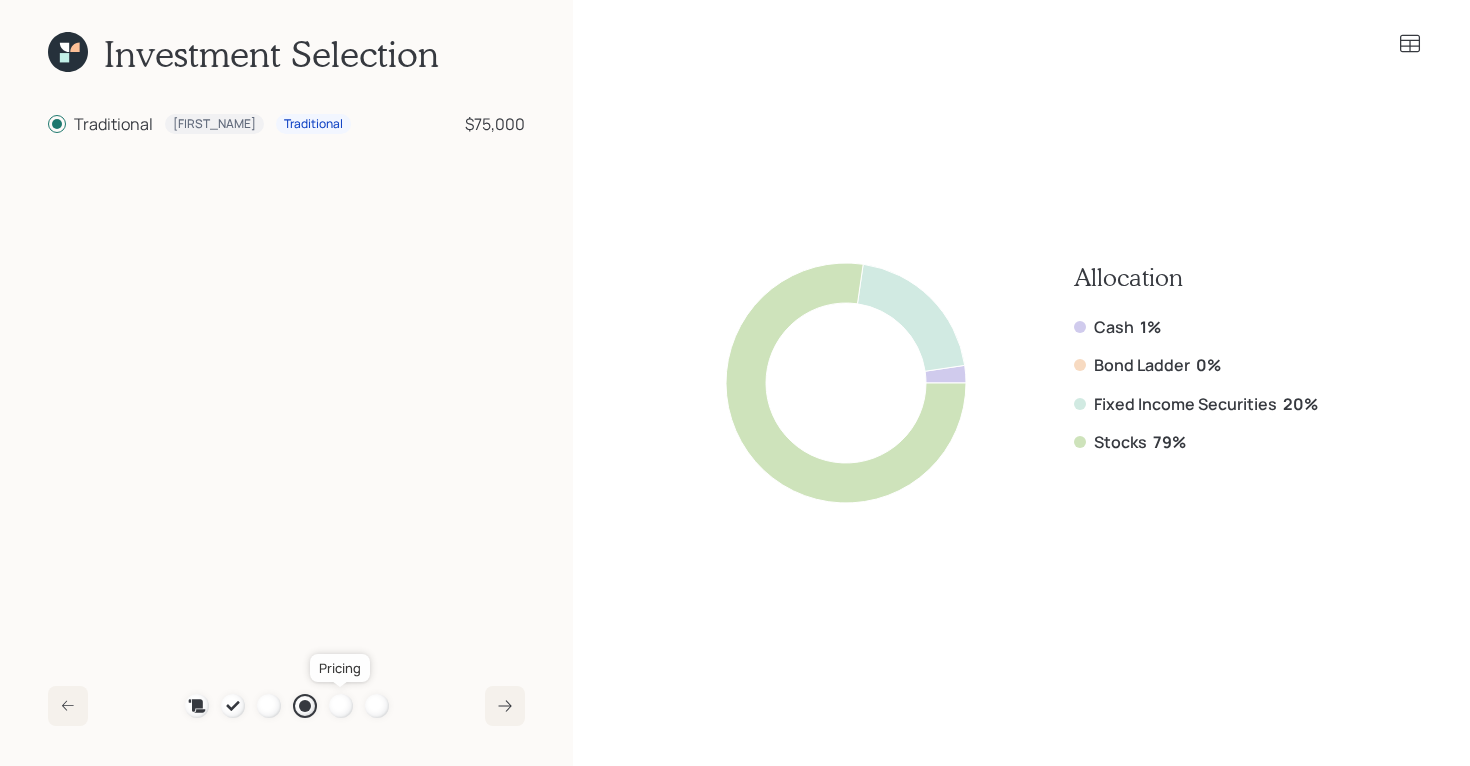 click at bounding box center [341, 706] 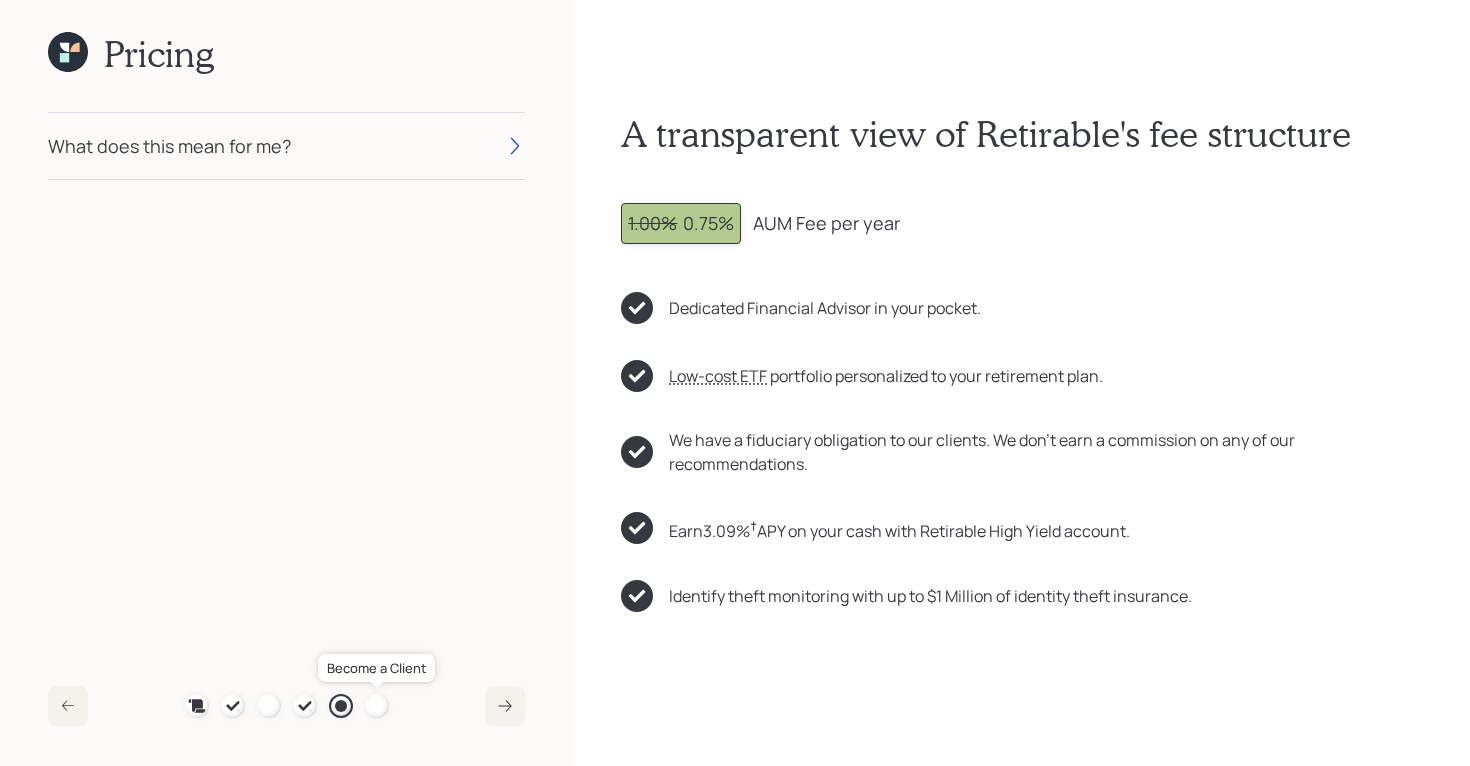 click at bounding box center (377, 706) 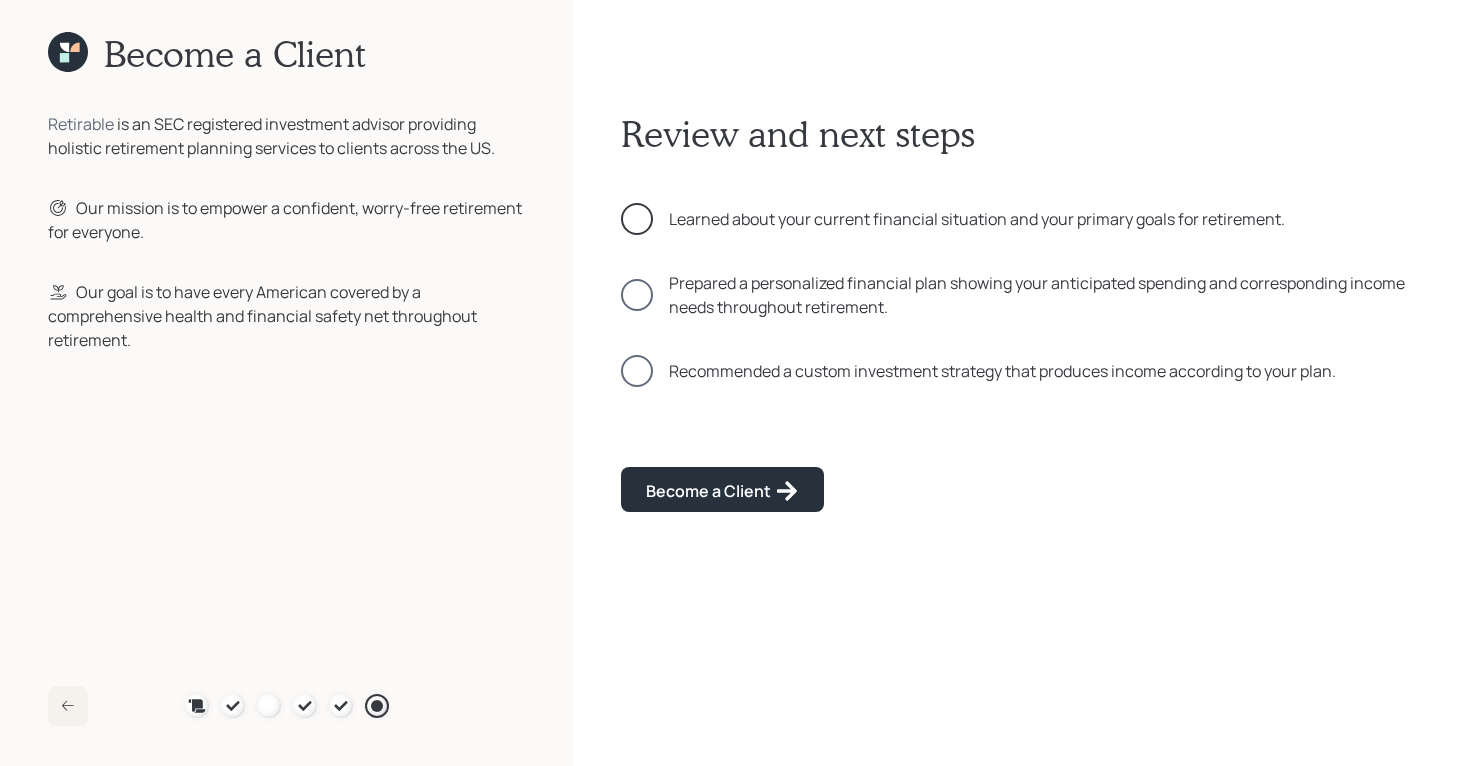 click at bounding box center [637, 219] 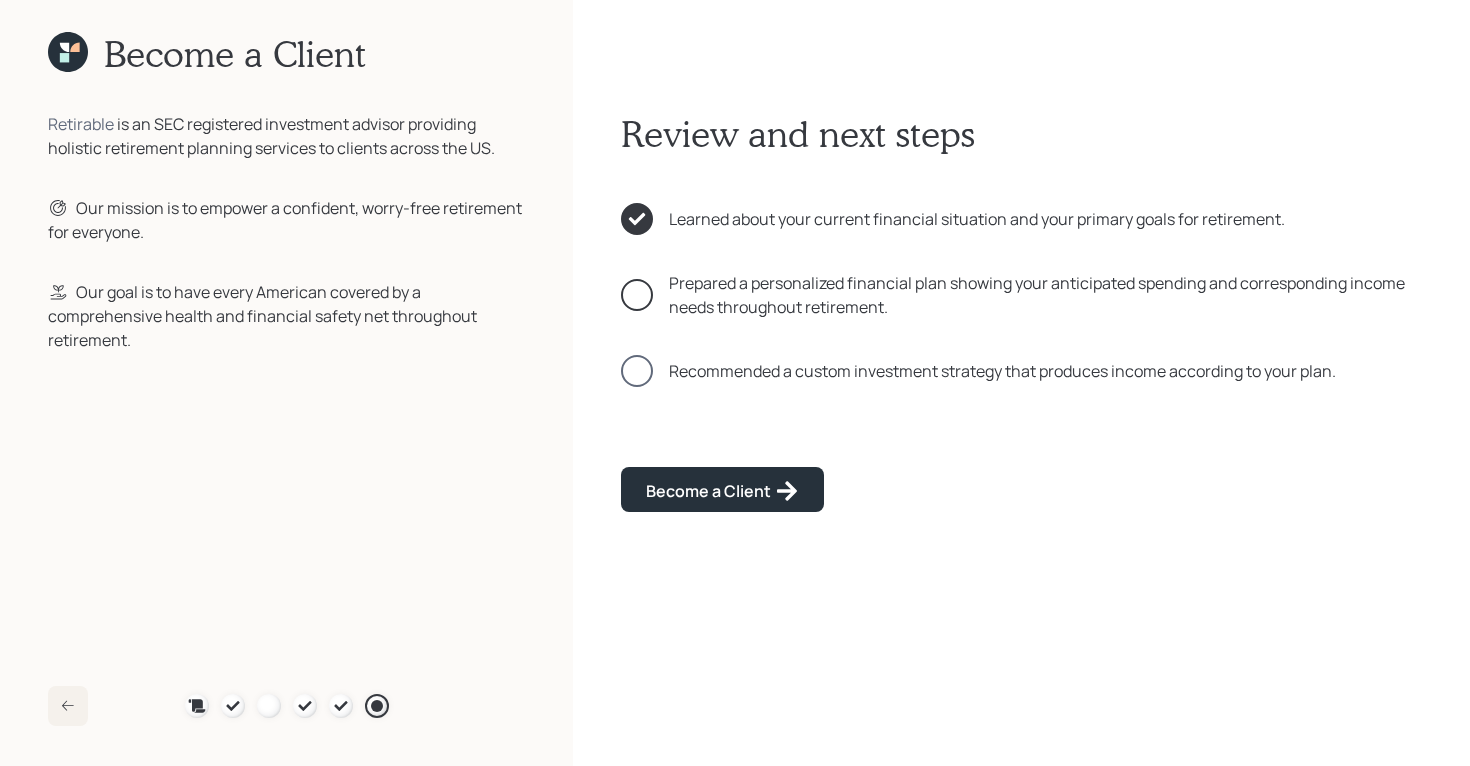 click at bounding box center [637, 295] 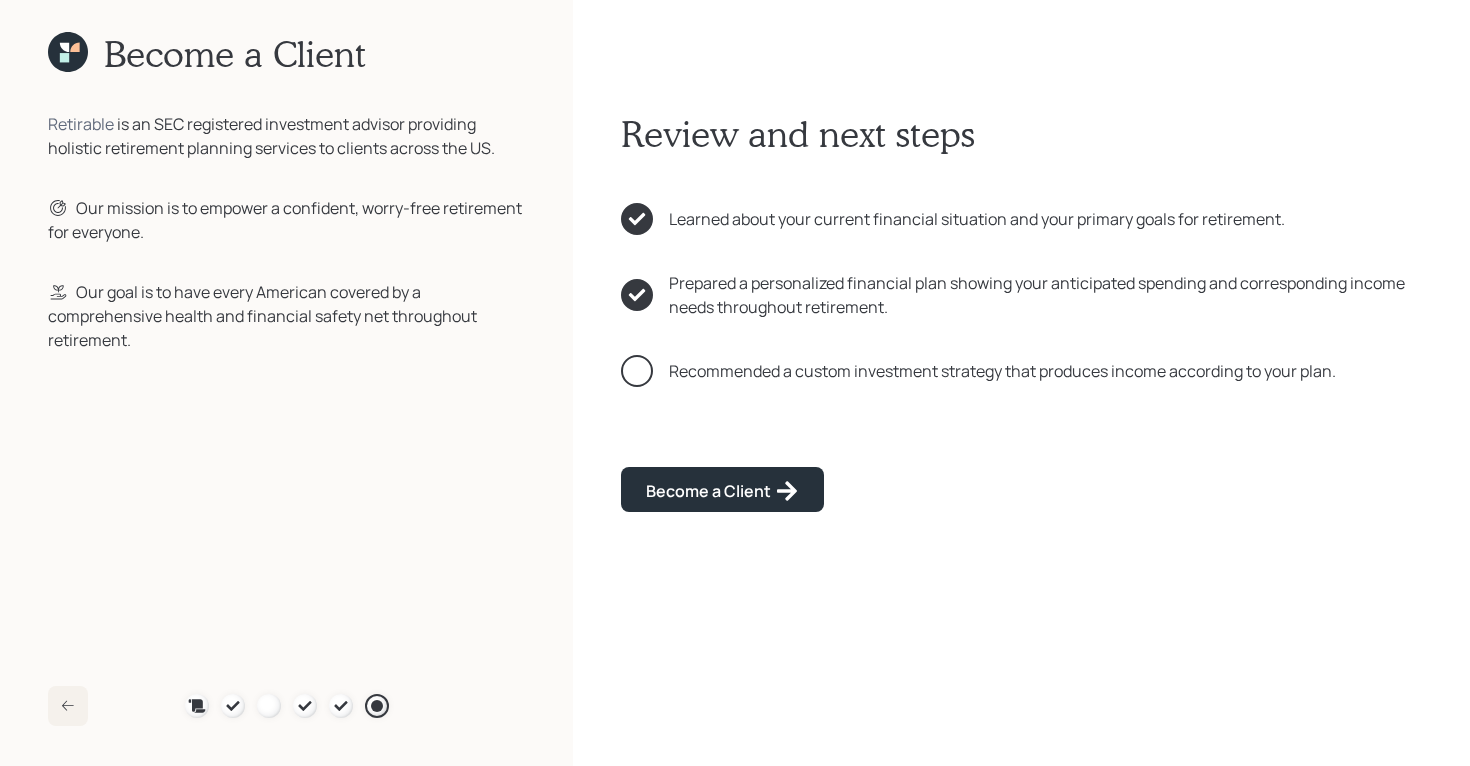 click at bounding box center [637, 371] 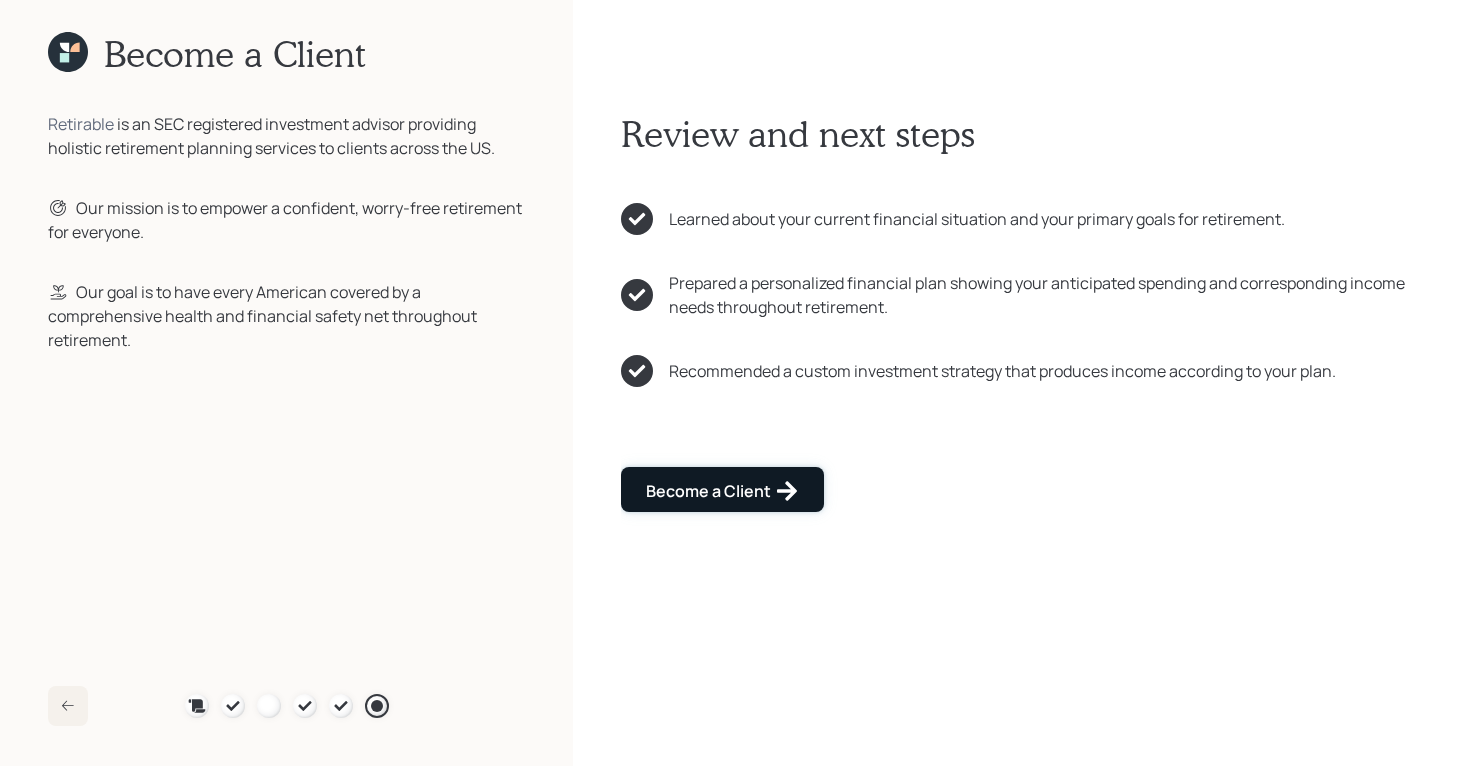 click on "Become a Client" at bounding box center (722, 491) 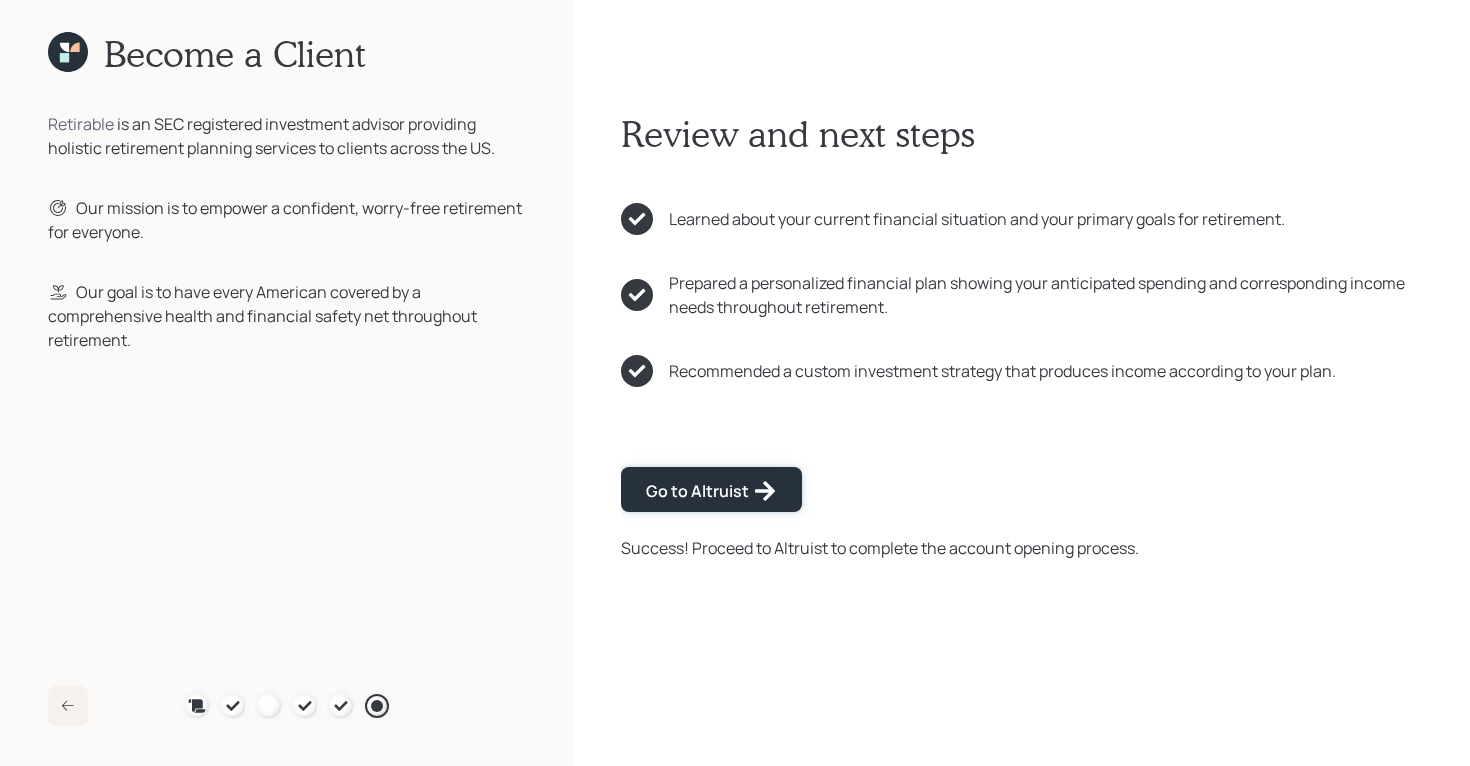 click on "Go to Altruist" at bounding box center [711, 491] 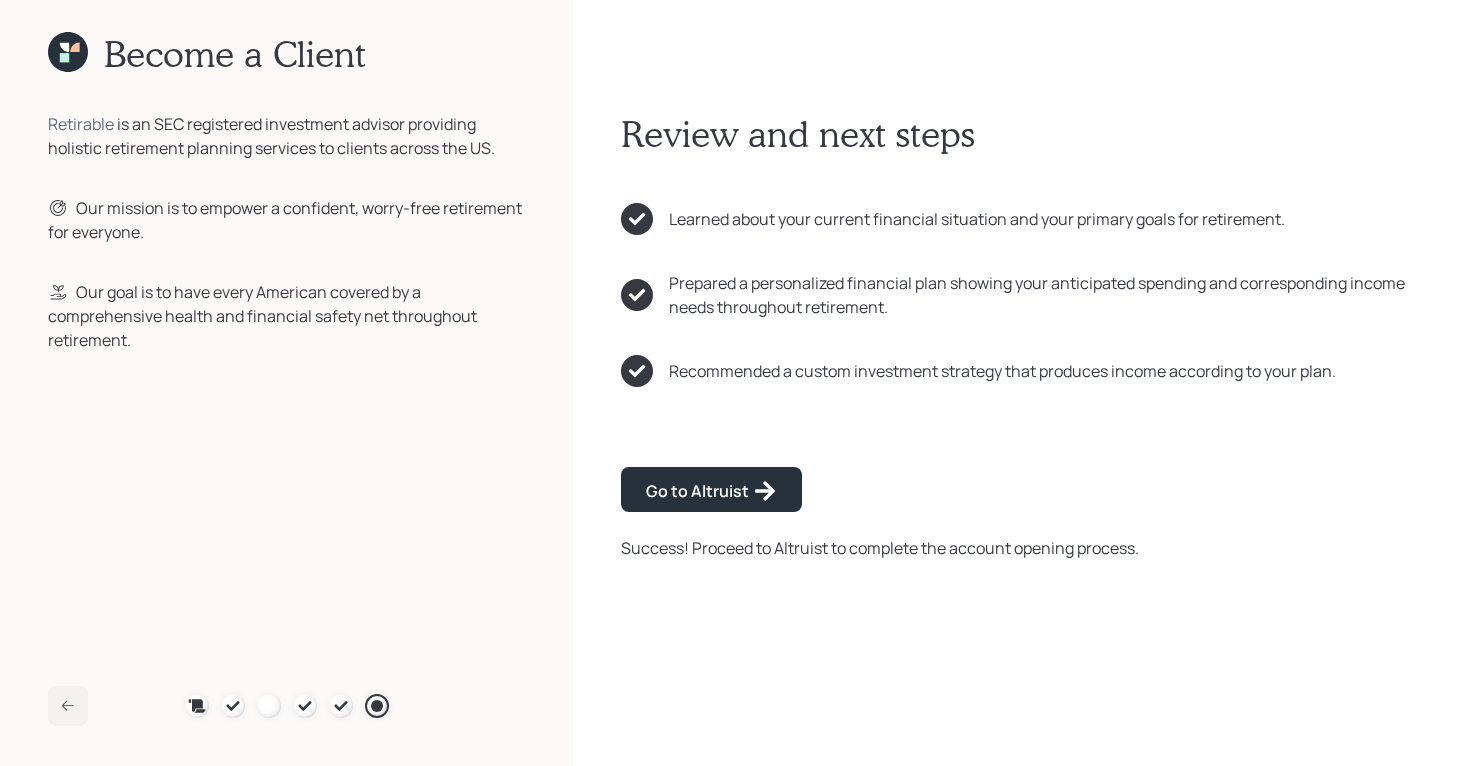 click 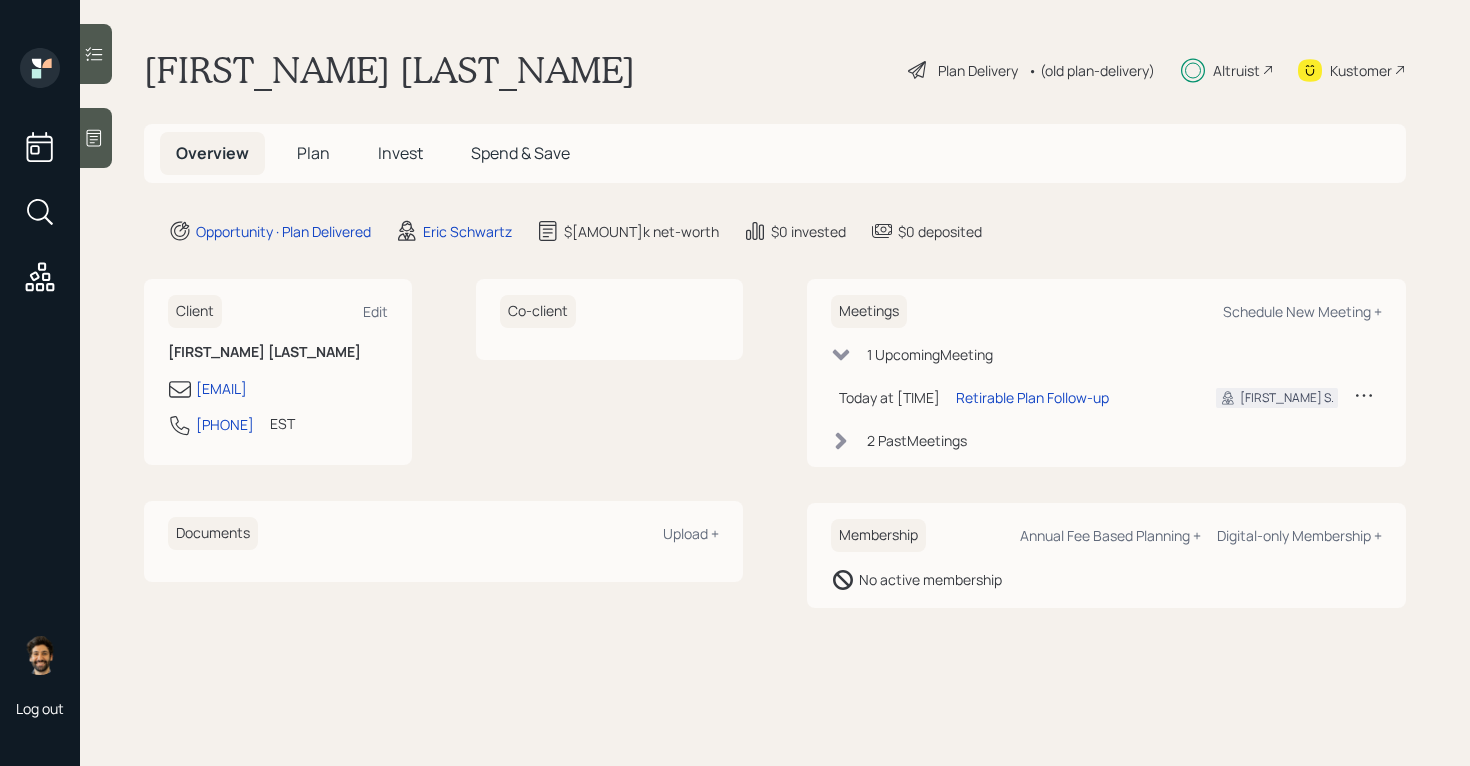 click on "Plan" at bounding box center (313, 153) 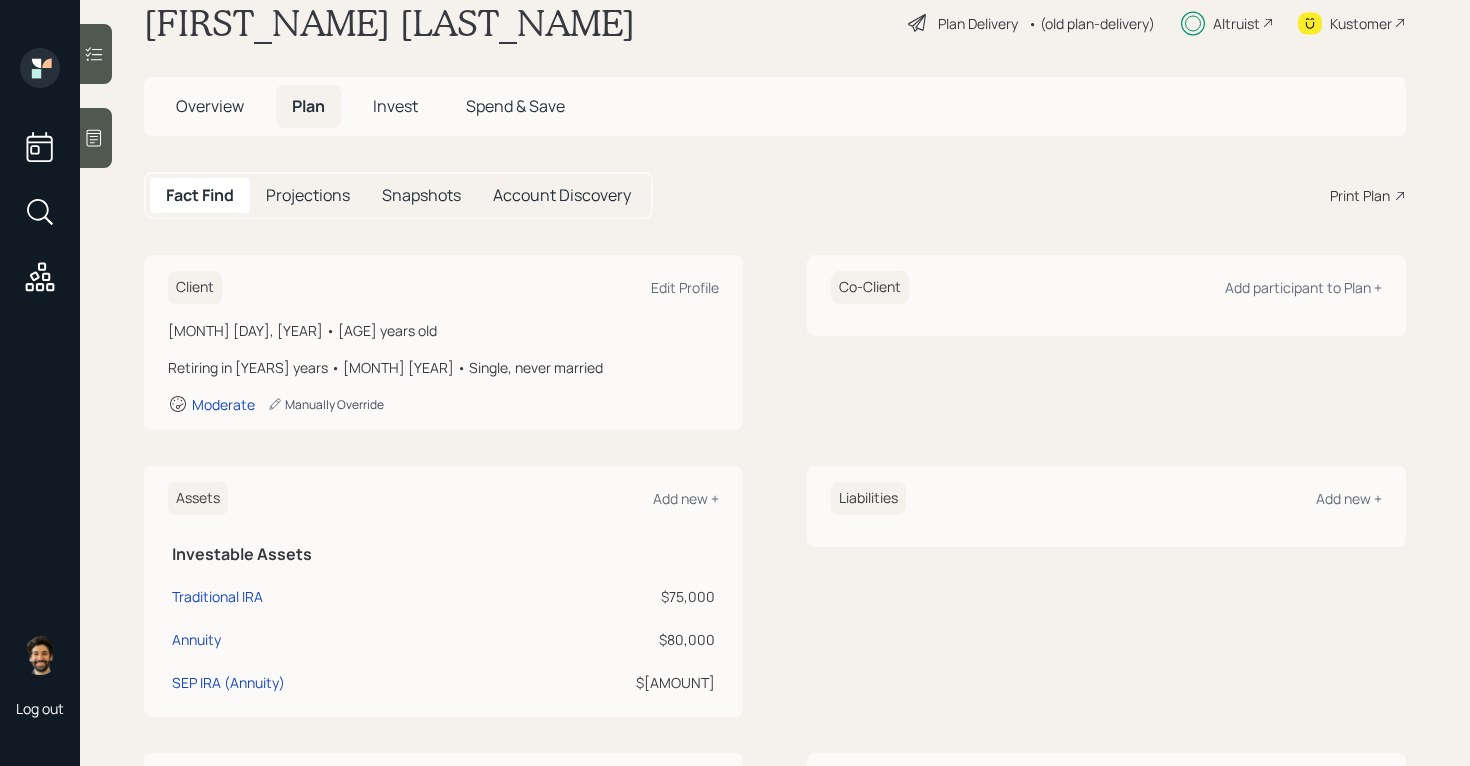 scroll, scrollTop: 11, scrollLeft: 0, axis: vertical 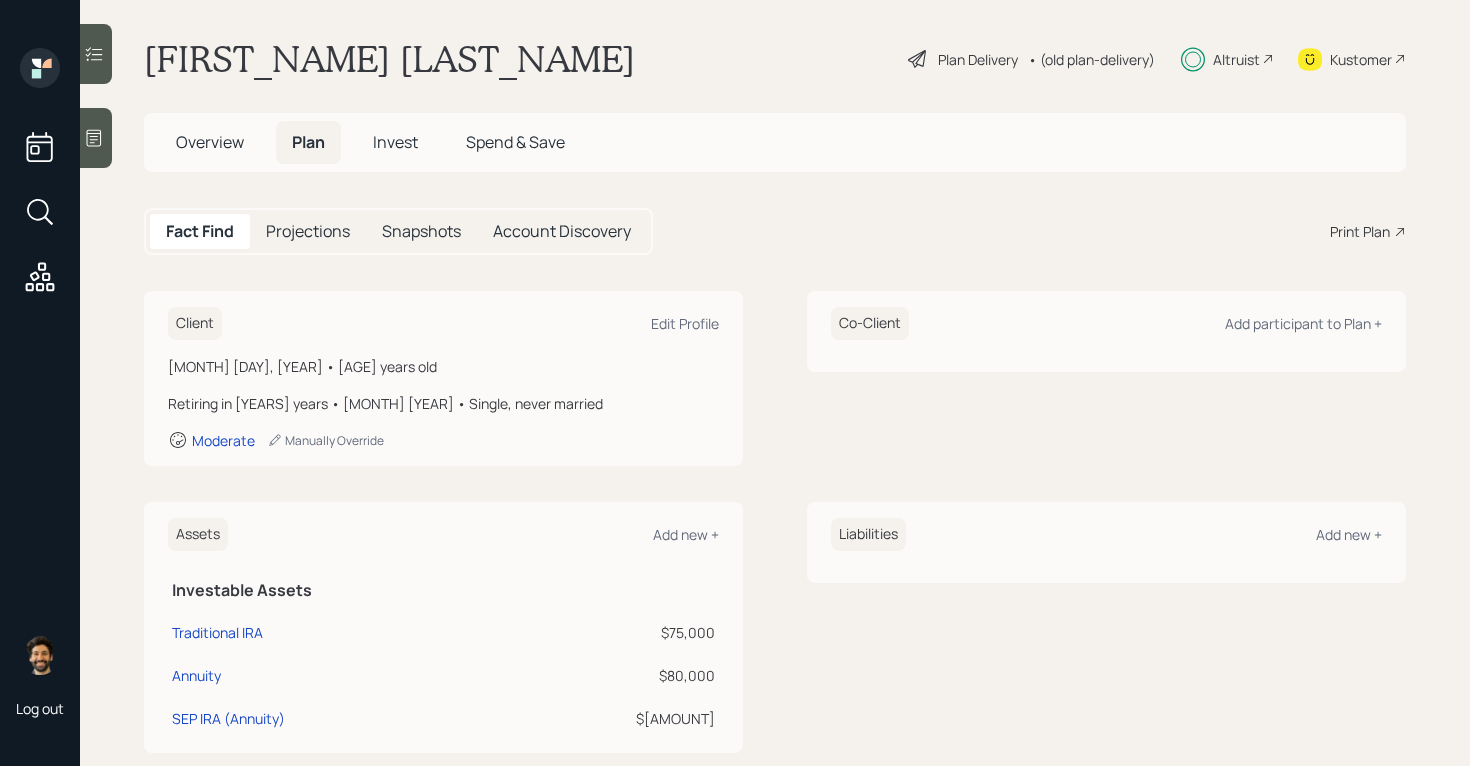 click on "Overview" at bounding box center [210, 142] 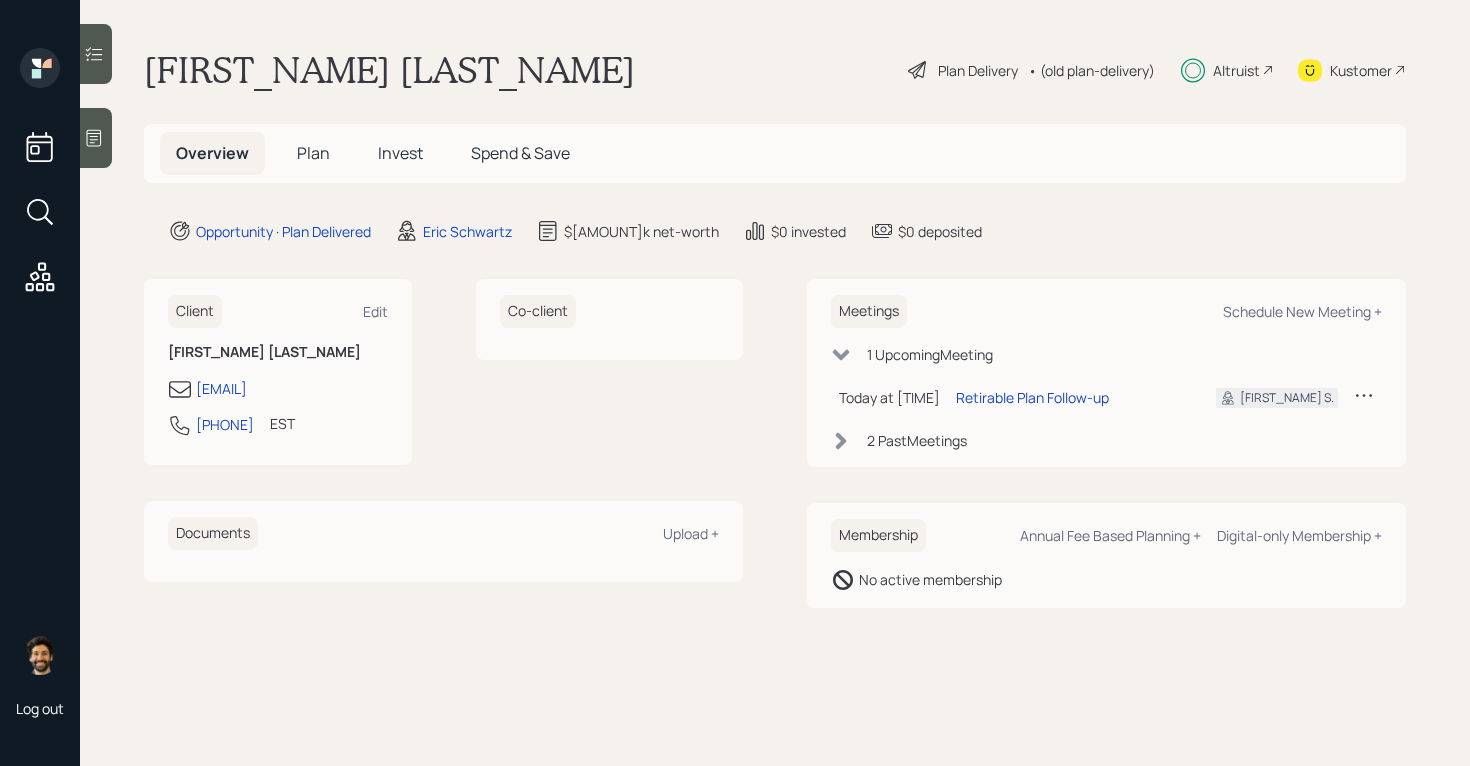 drag, startPoint x: 331, startPoint y: 388, endPoint x: 175, endPoint y: 386, distance: 156.01282 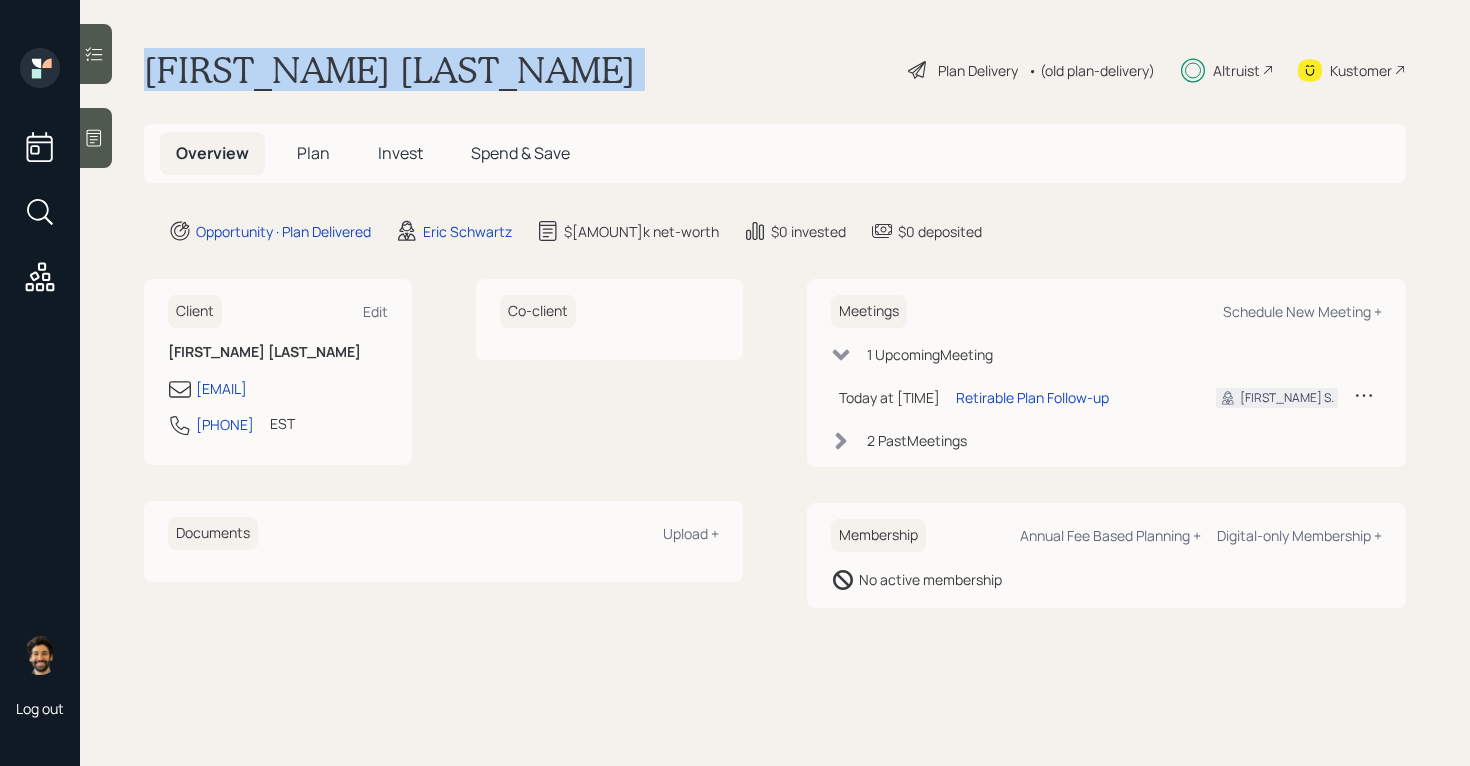 click on "[FIRST_NAME] [LAST_NAME]" at bounding box center (389, 70) 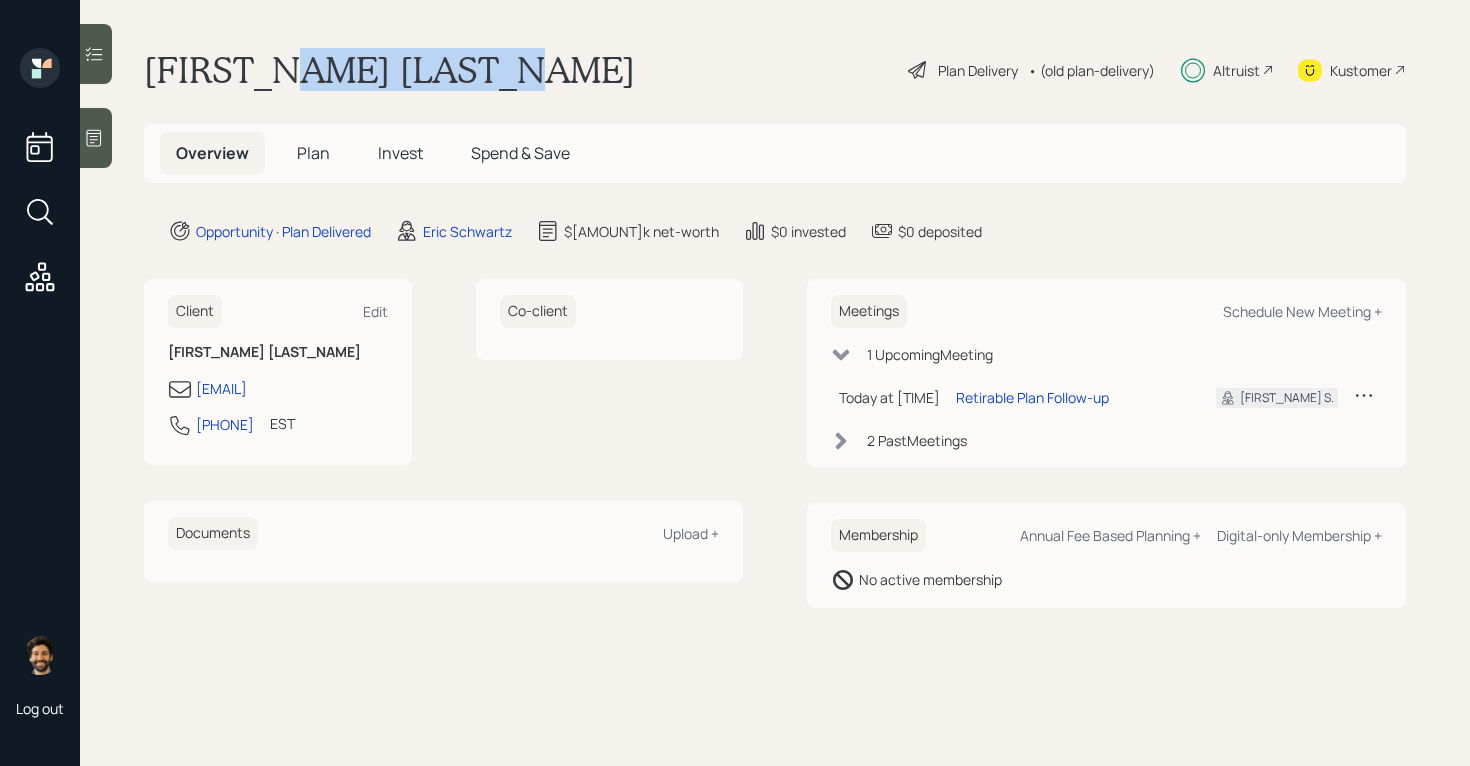 click on "[FIRST_NAME] [LAST_NAME]" at bounding box center (389, 70) 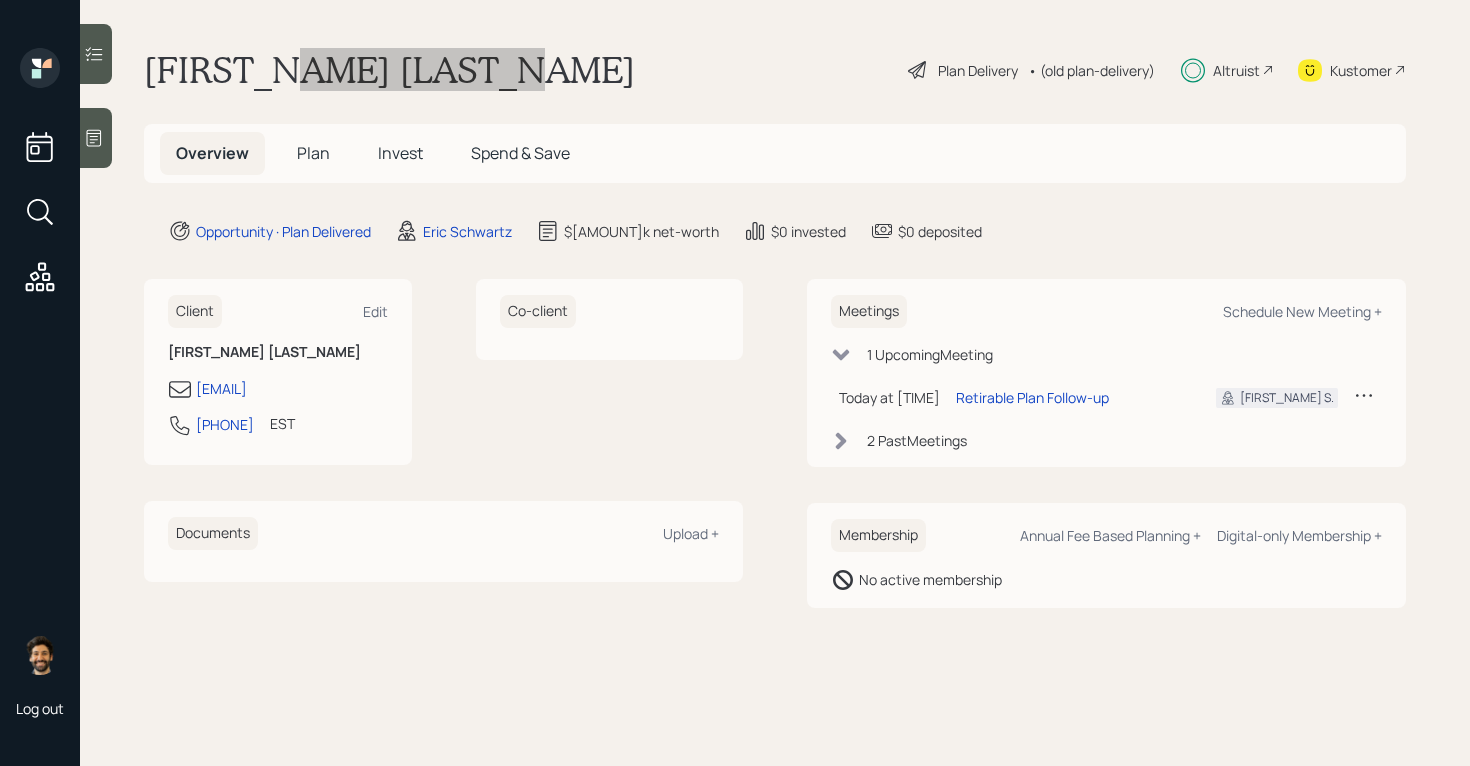drag, startPoint x: 386, startPoint y: 65, endPoint x: 516, endPoint y: 9, distance: 141.54858 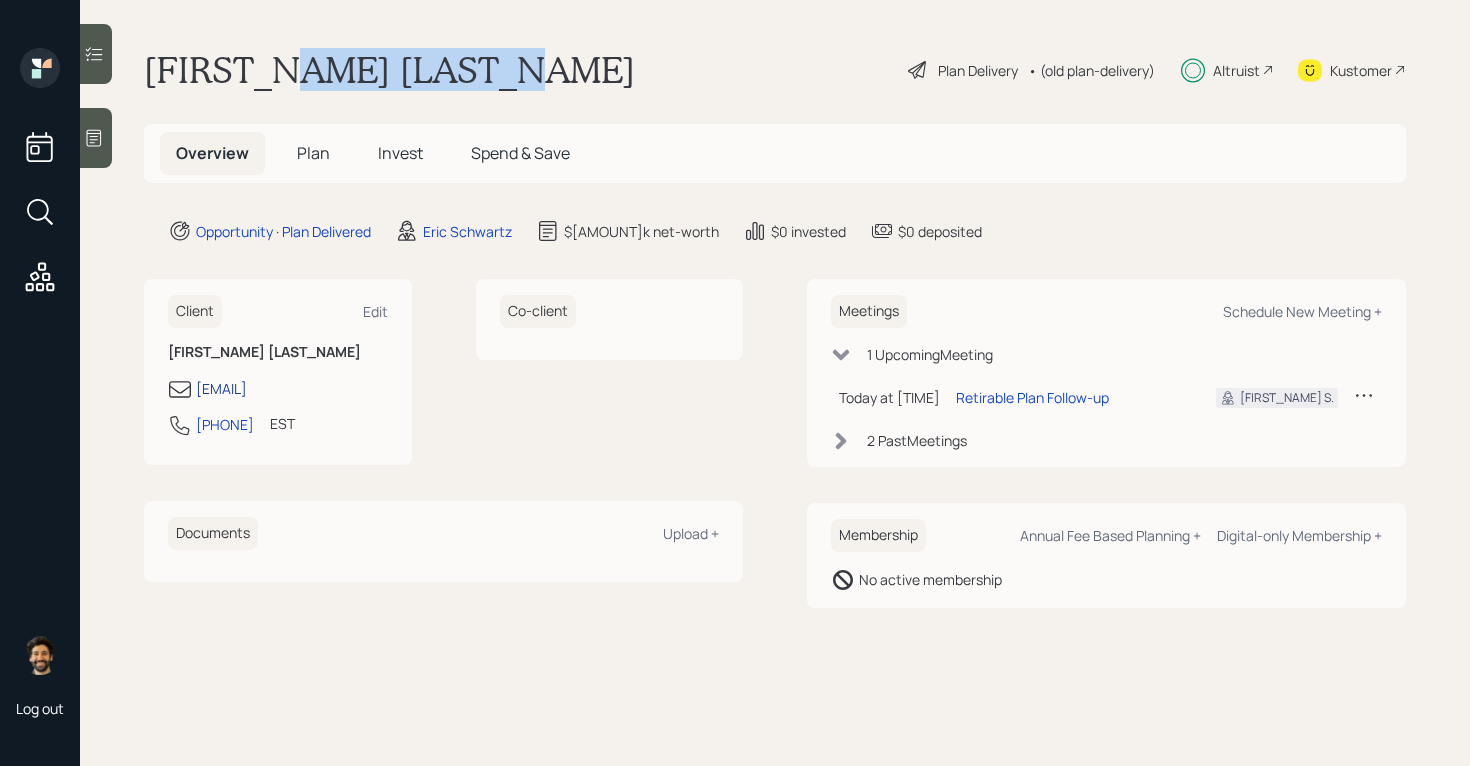 drag, startPoint x: 331, startPoint y: 386, endPoint x: 200, endPoint y: 393, distance: 131.18689 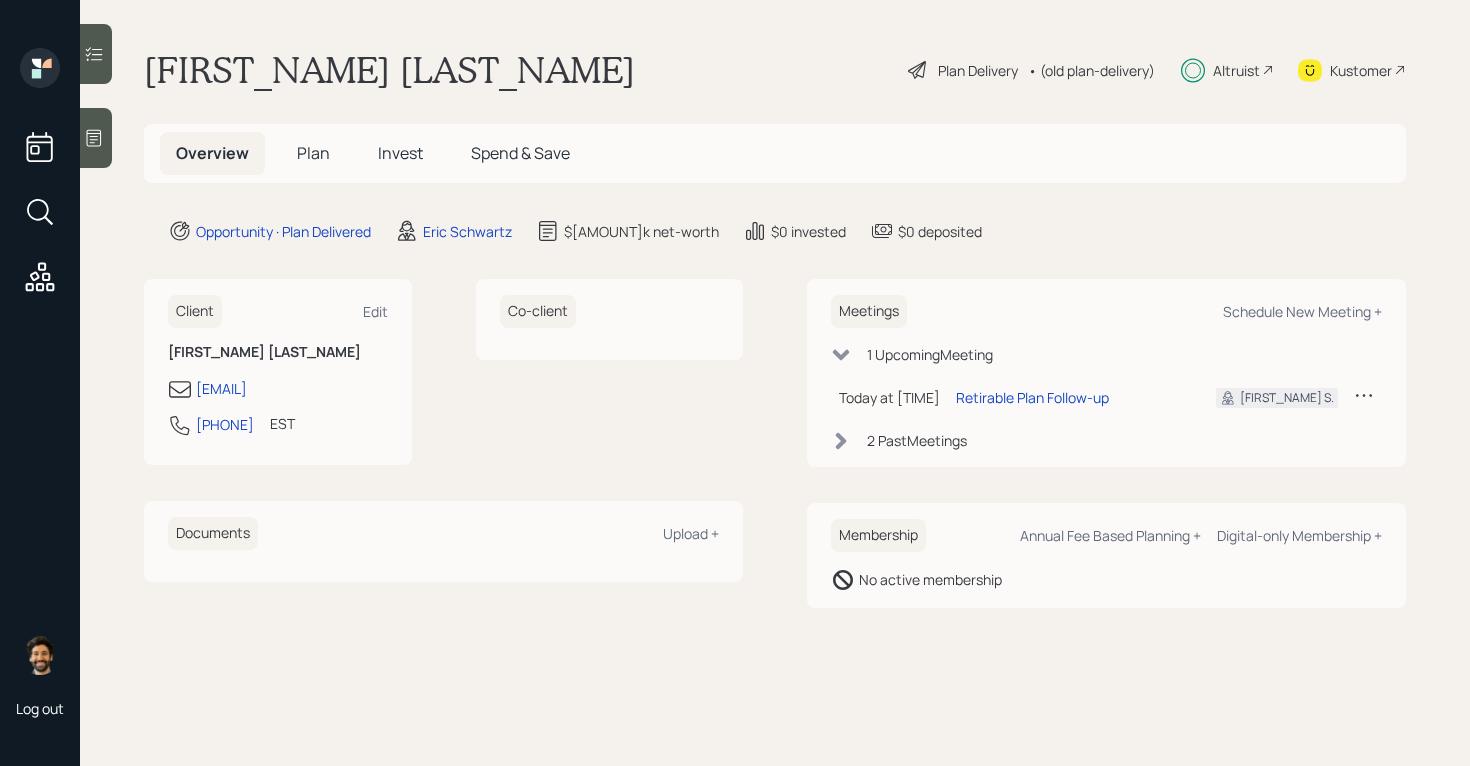 click on "[EMAIL]" at bounding box center (278, 389) 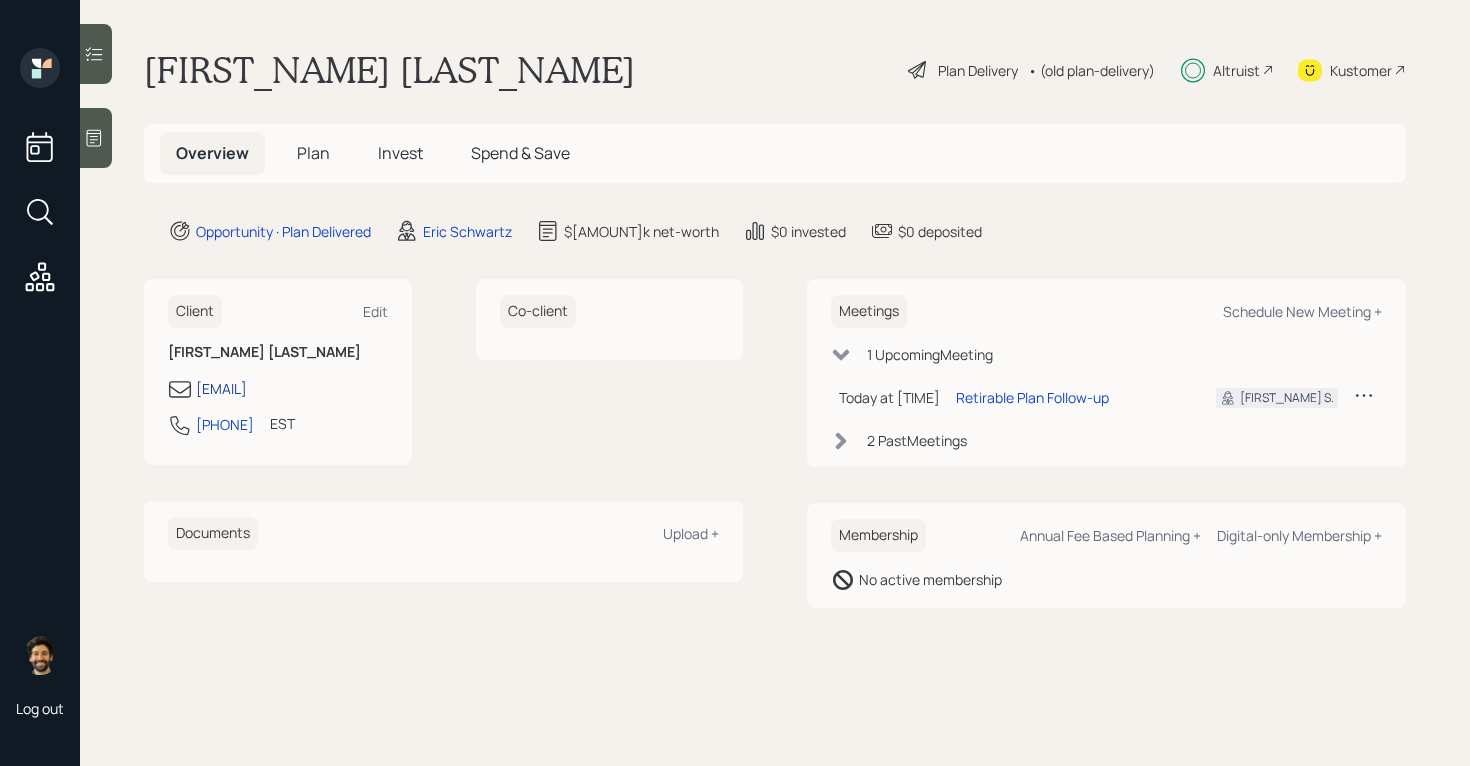 copy on "[EMAIL]" 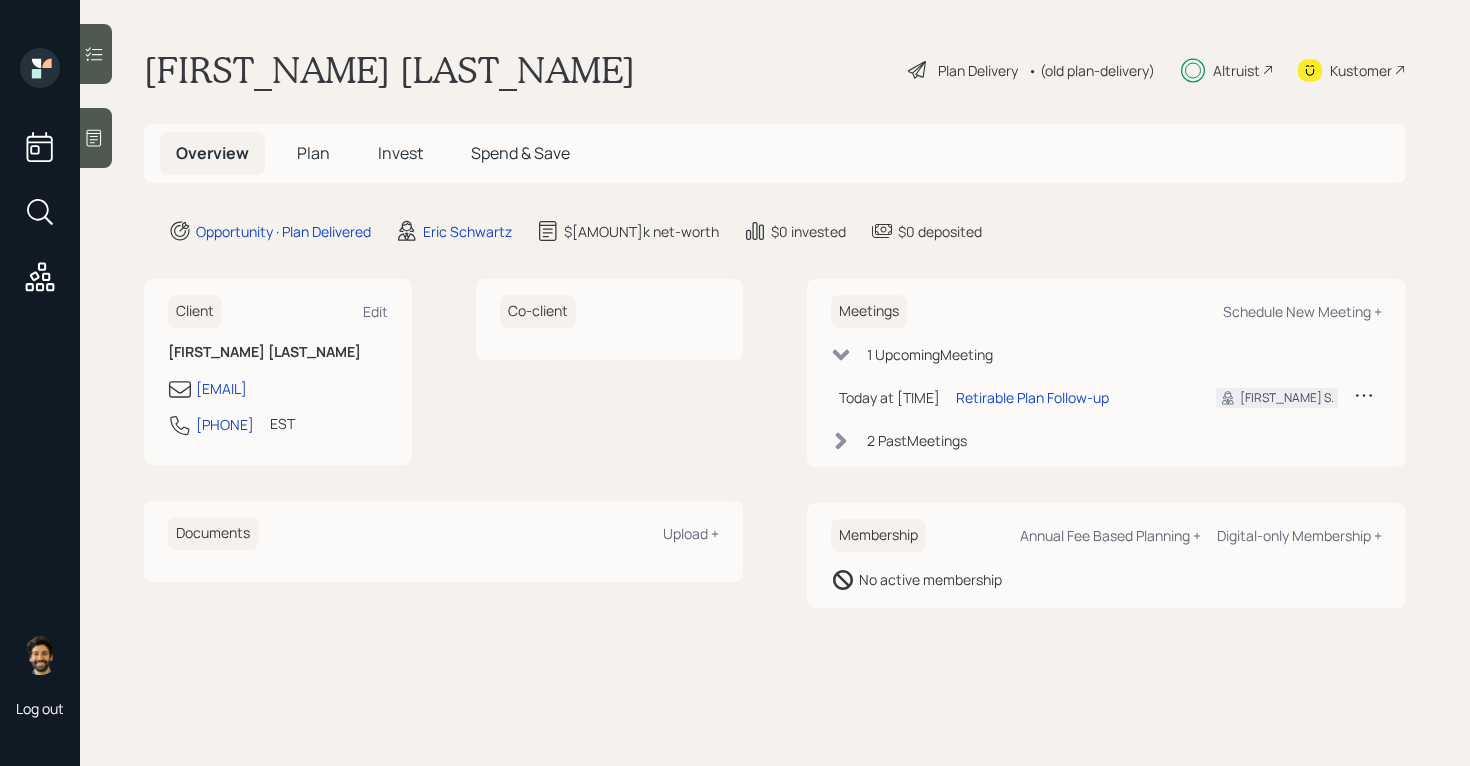 drag, startPoint x: 258, startPoint y: 388, endPoint x: 518, endPoint y: 1, distance: 466.2285 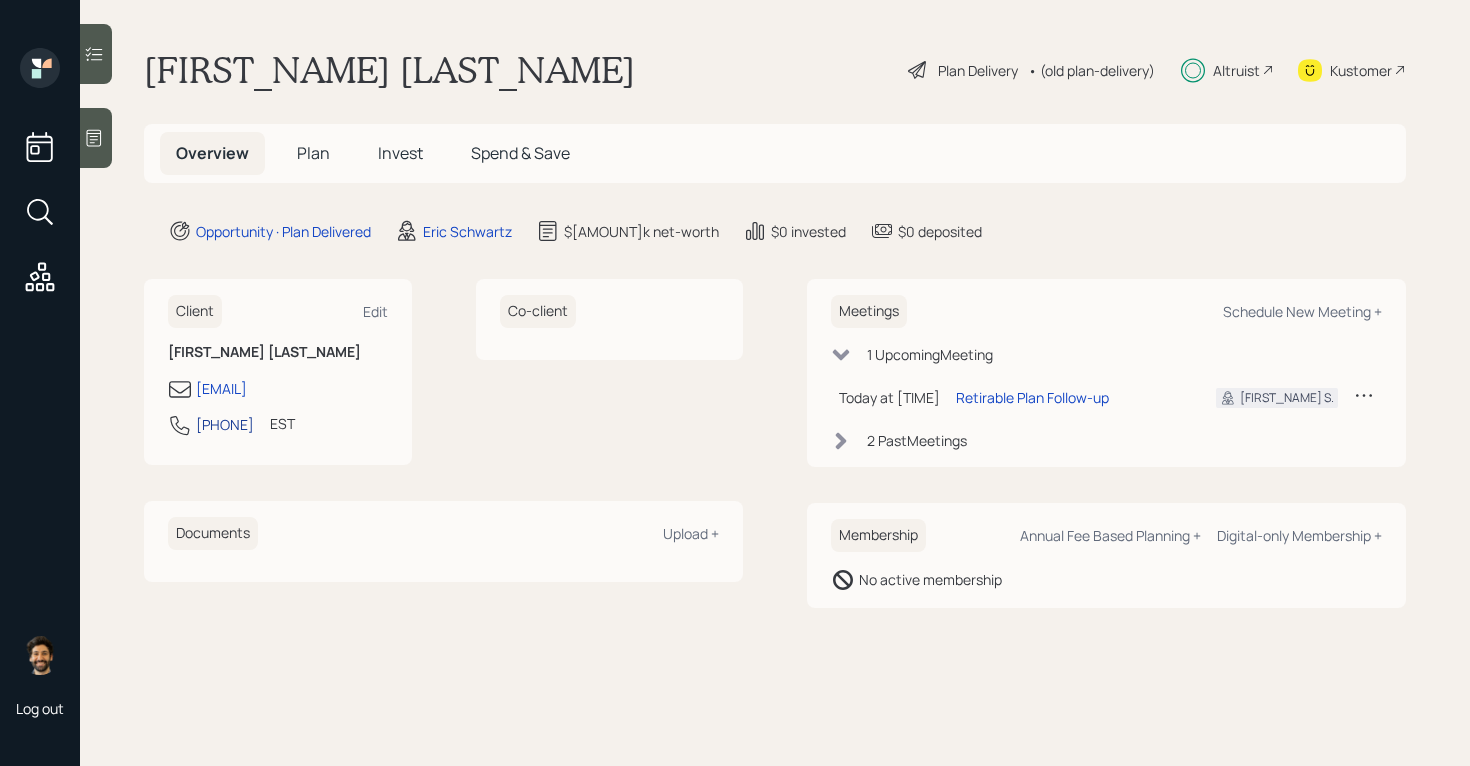 copy on "[PHONE]" 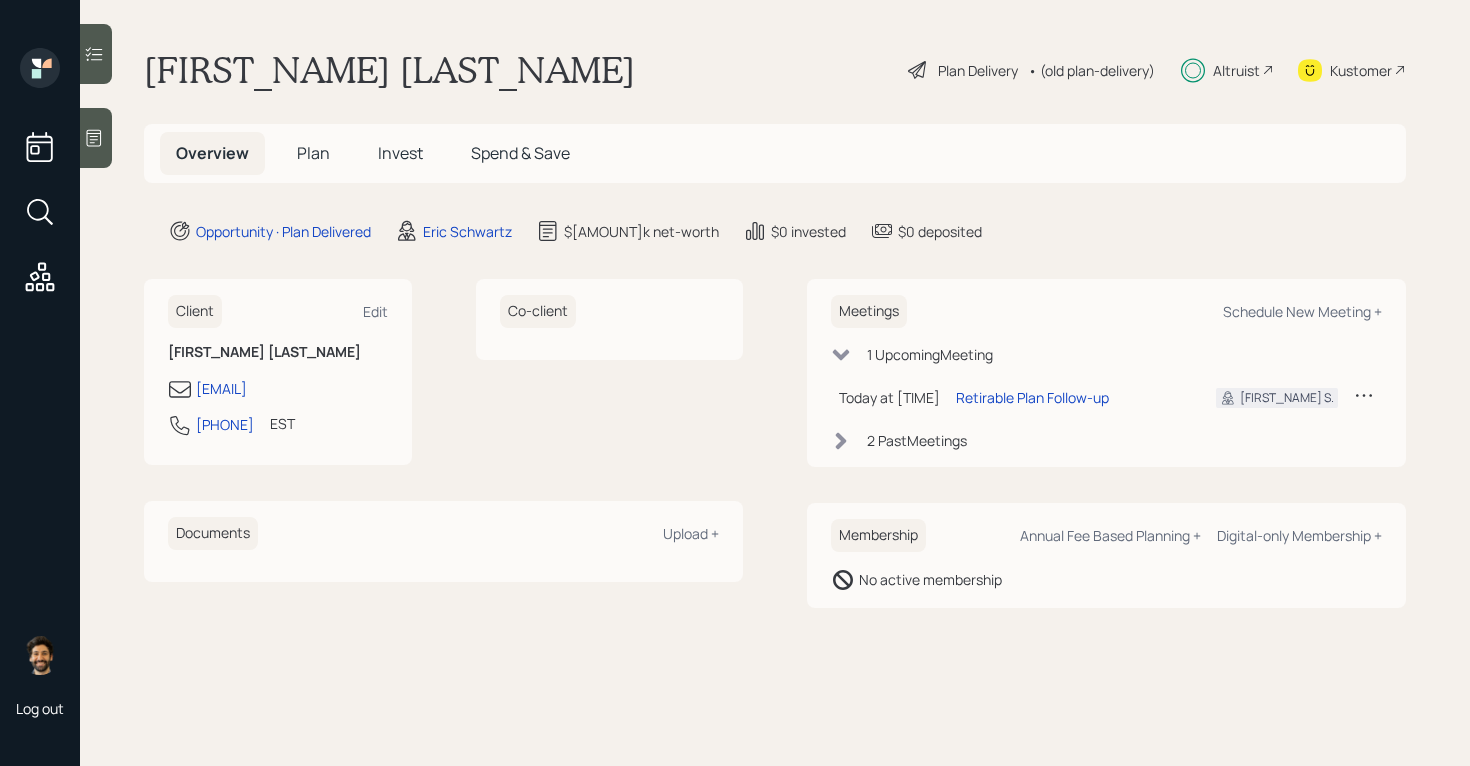 drag, startPoint x: 237, startPoint y: 428, endPoint x: 513, endPoint y: 1, distance: 508.43387 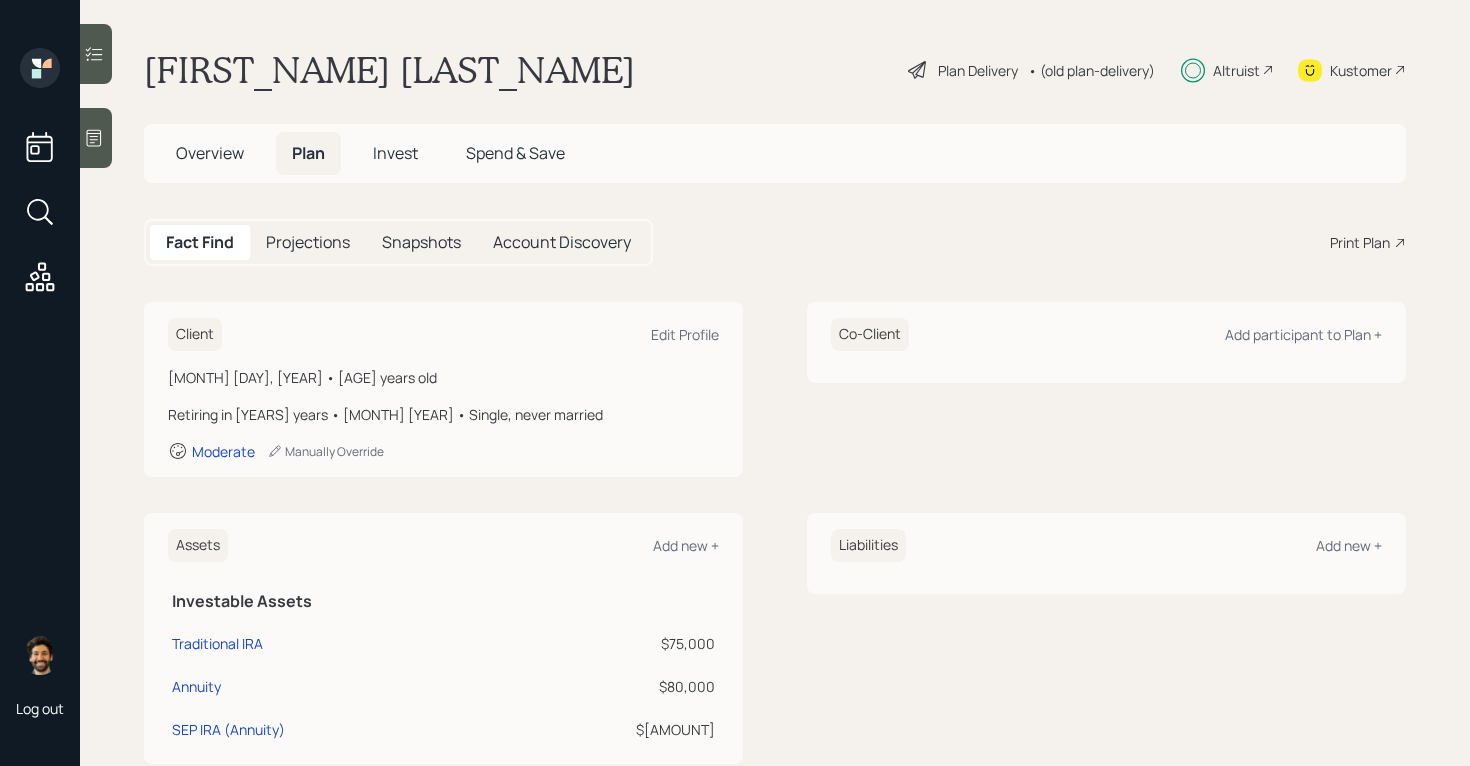 scroll, scrollTop: 422, scrollLeft: 0, axis: vertical 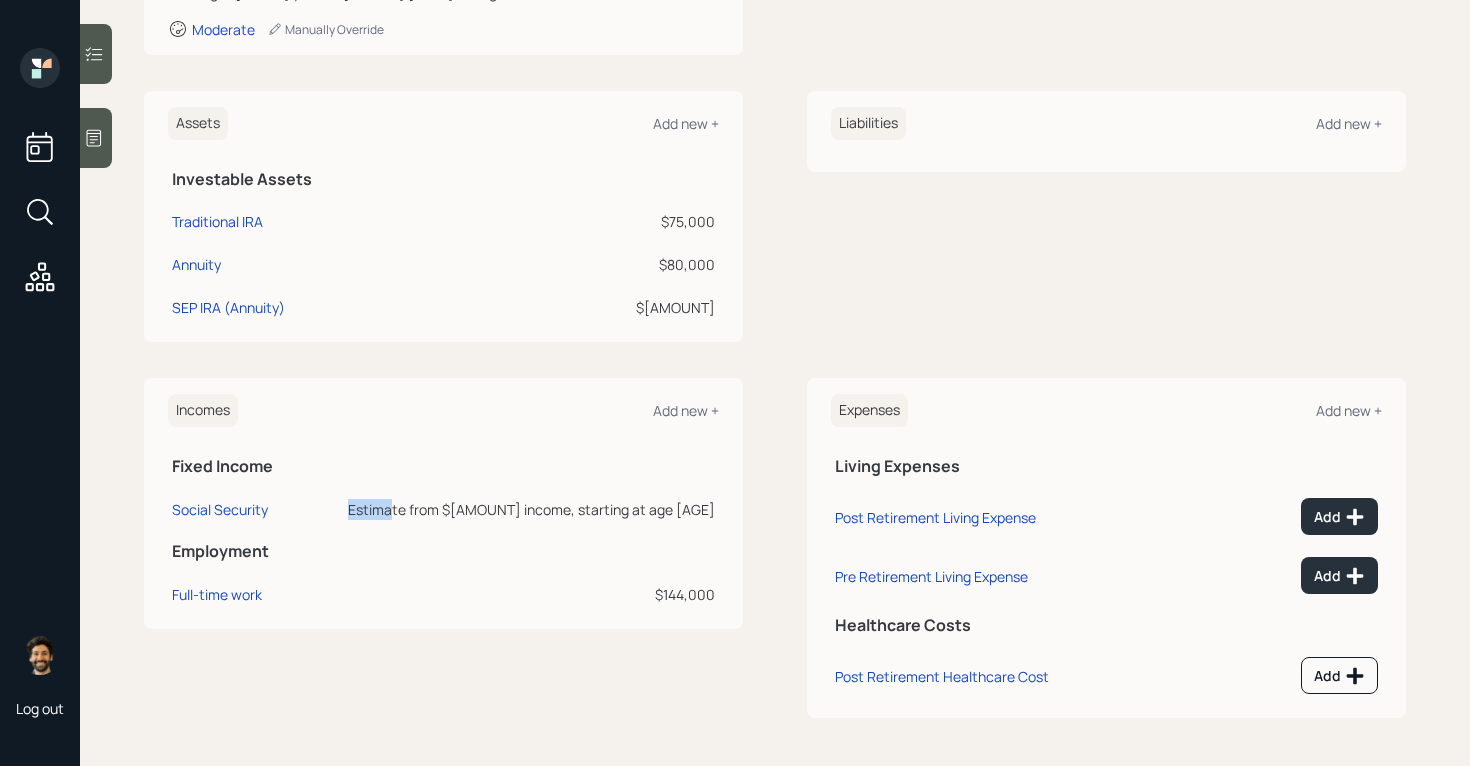 drag, startPoint x: 389, startPoint y: 512, endPoint x: 441, endPoint y: 516, distance: 52.153618 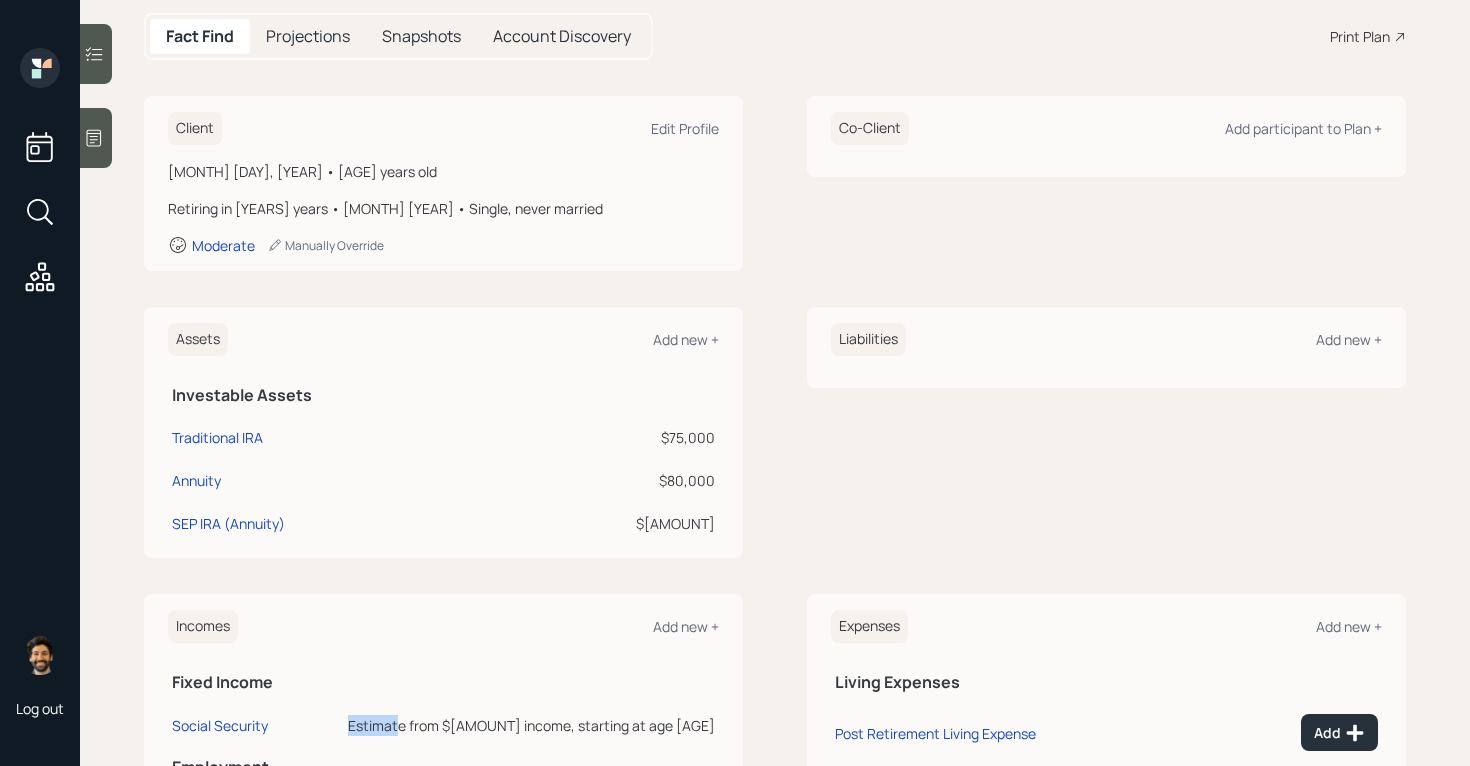 scroll, scrollTop: 0, scrollLeft: 0, axis: both 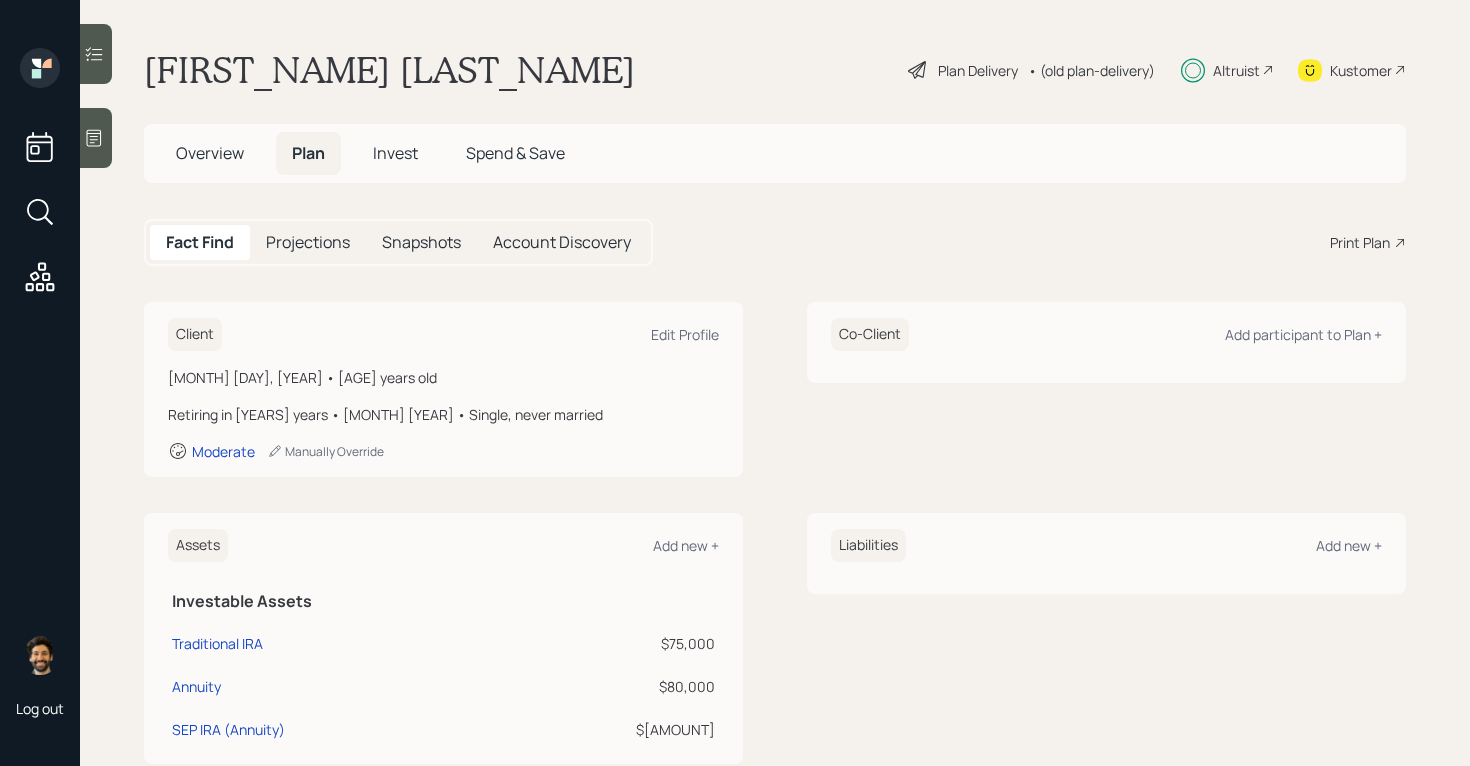 click on "Invest" at bounding box center [395, 153] 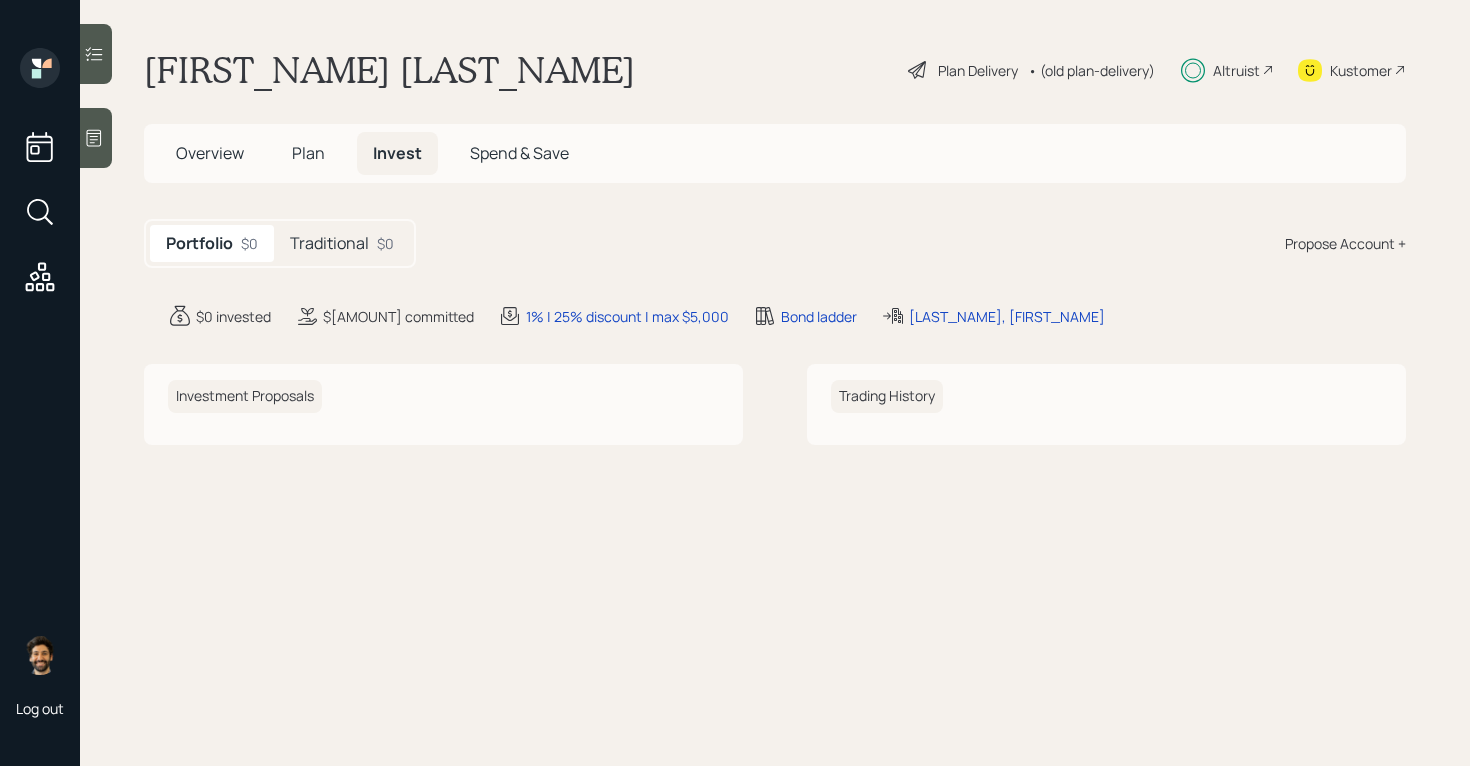 click on "Traditional" at bounding box center [329, 243] 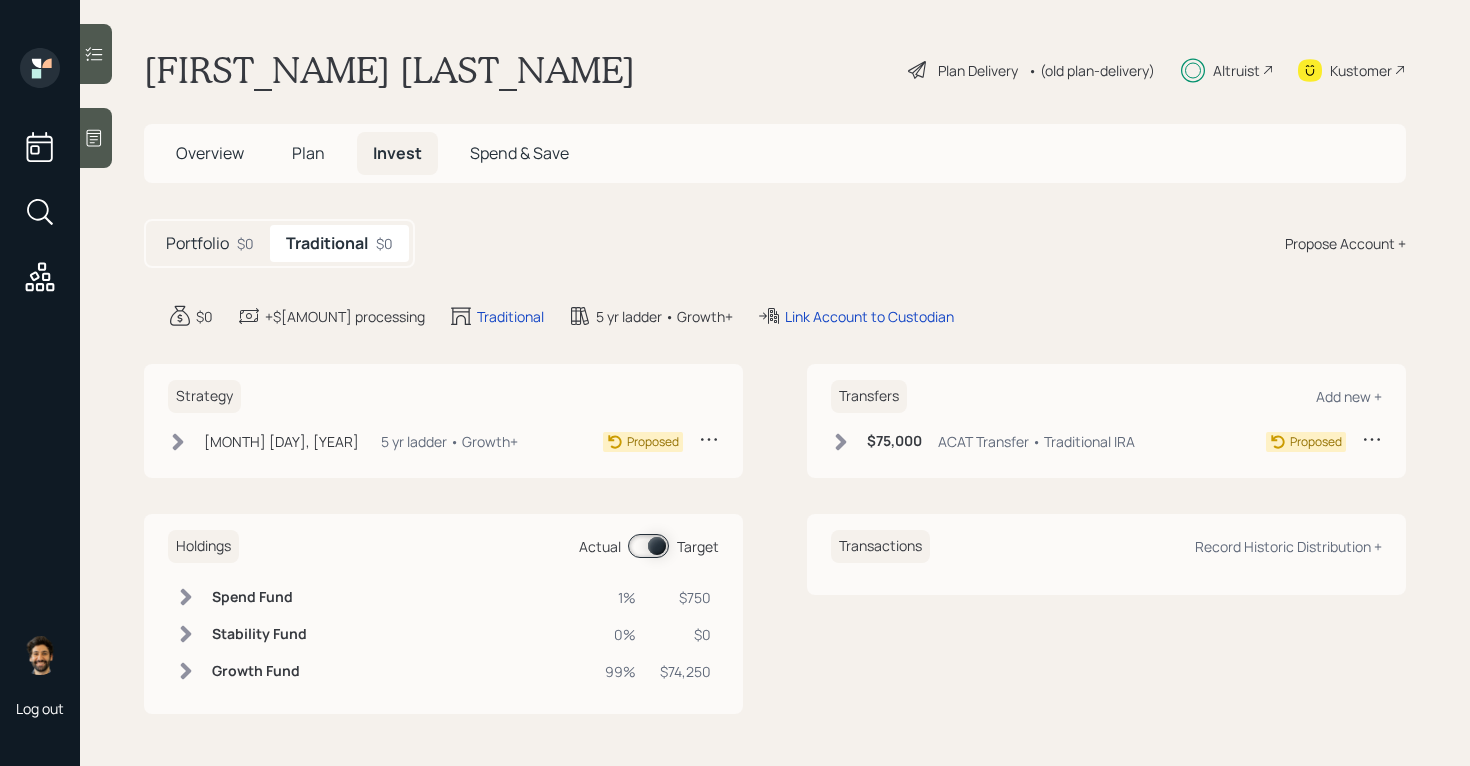 click on "5 yr ladder • Growth+" at bounding box center (449, 441) 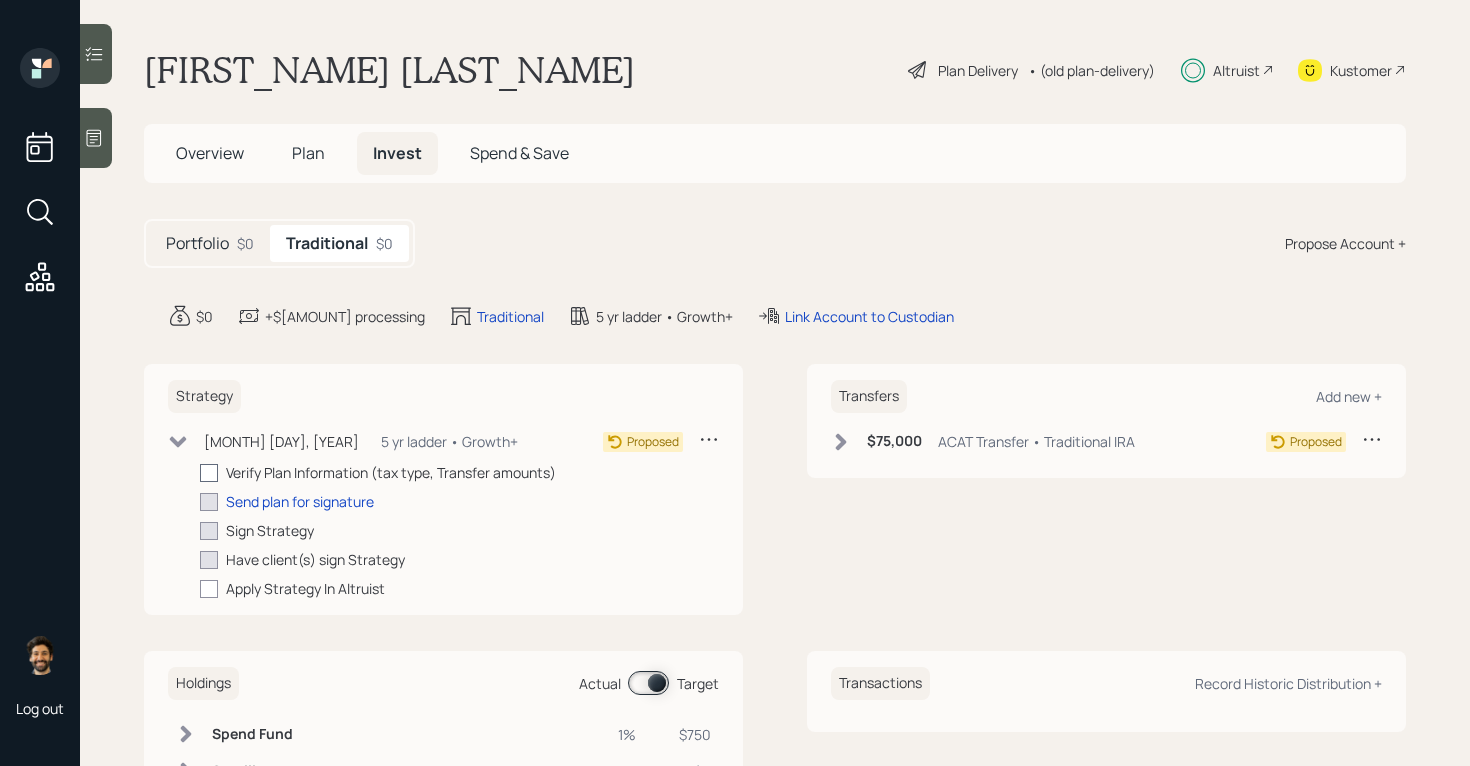 click at bounding box center [209, 473] 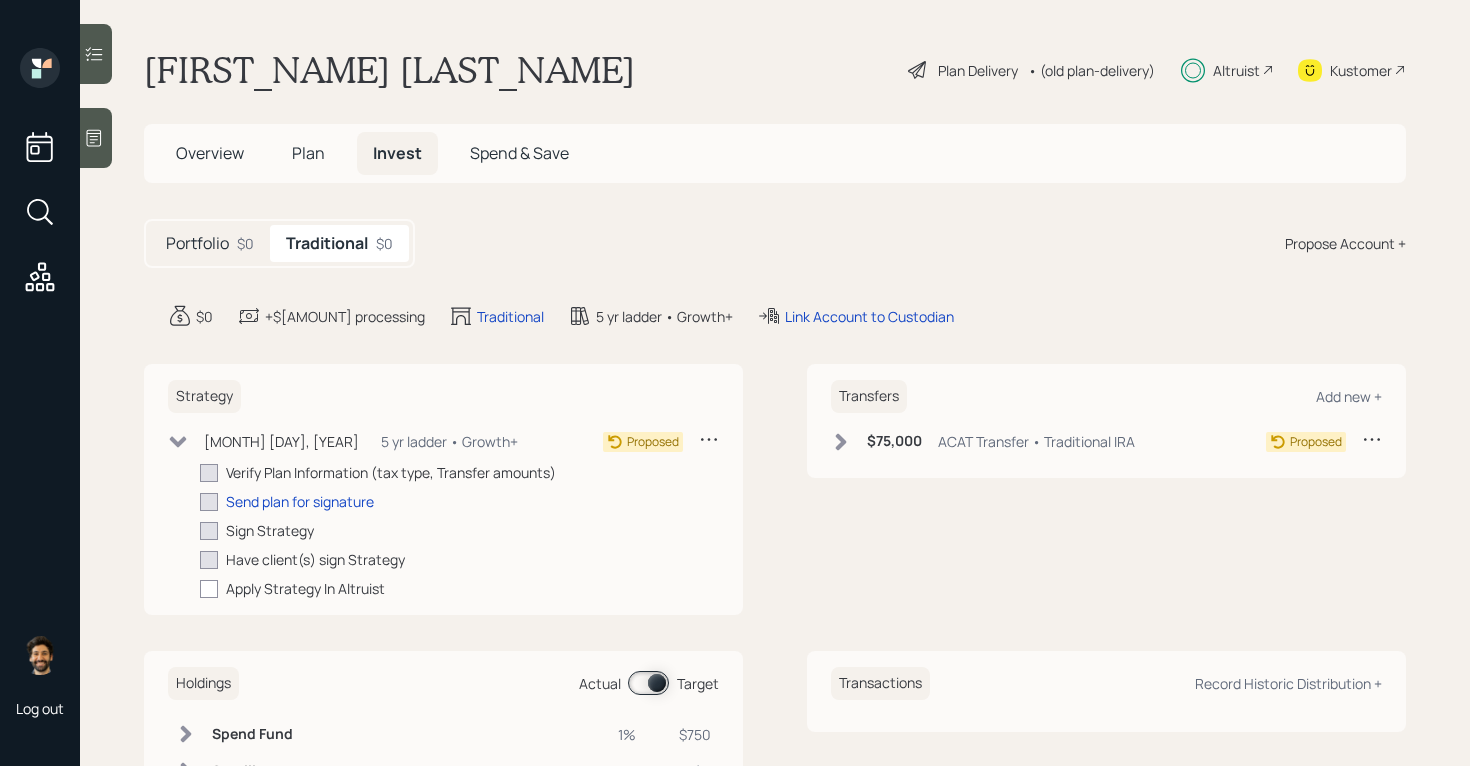 checkbox on "true" 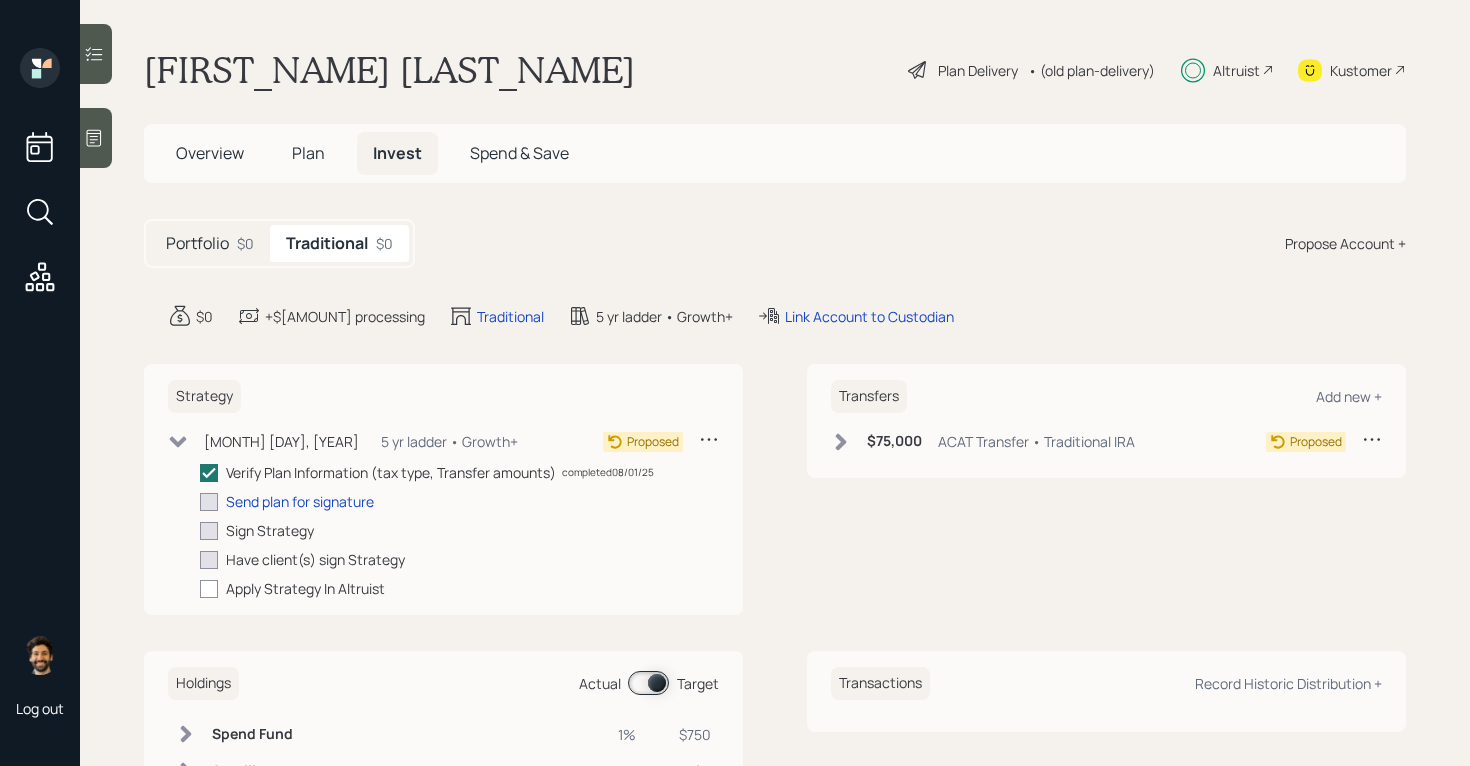 click 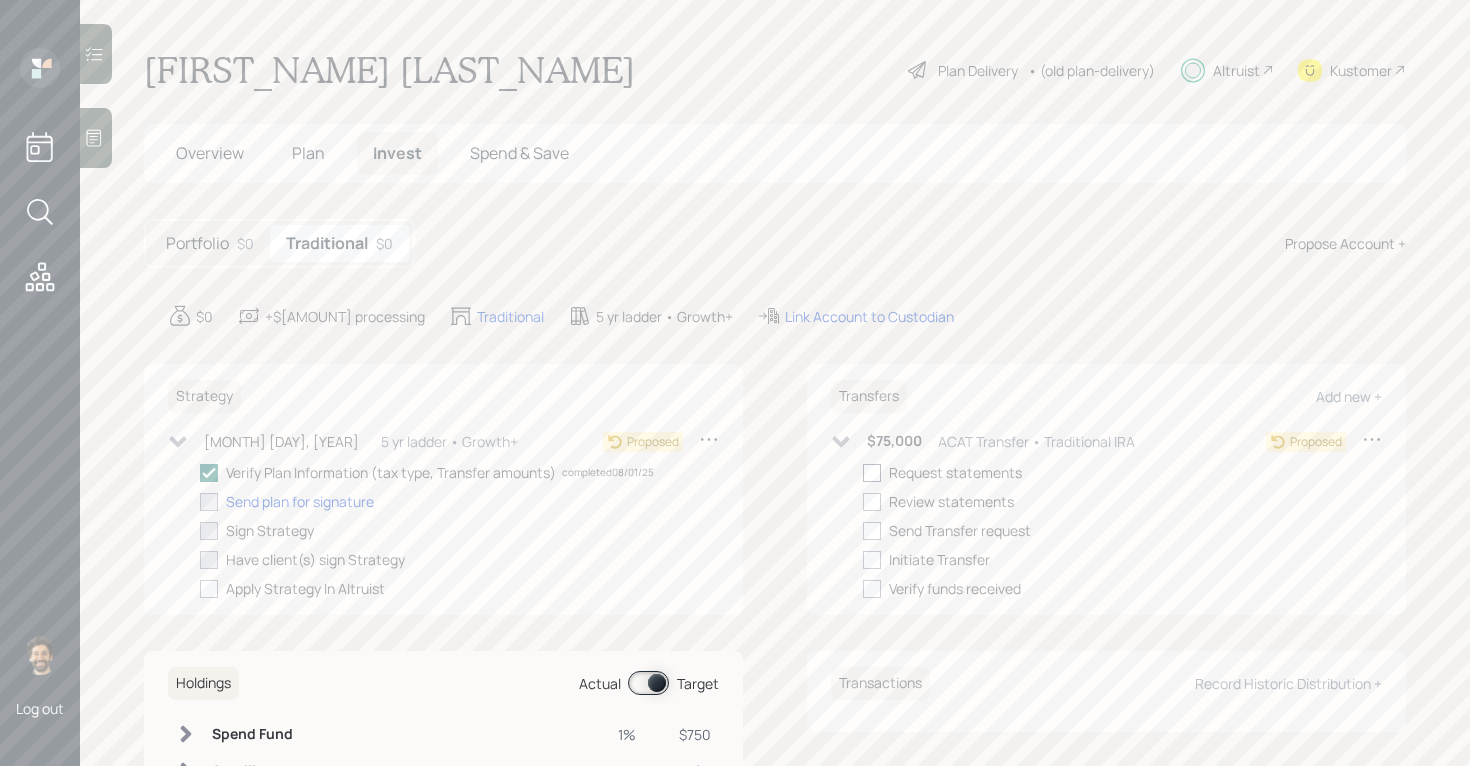 click at bounding box center [872, 473] 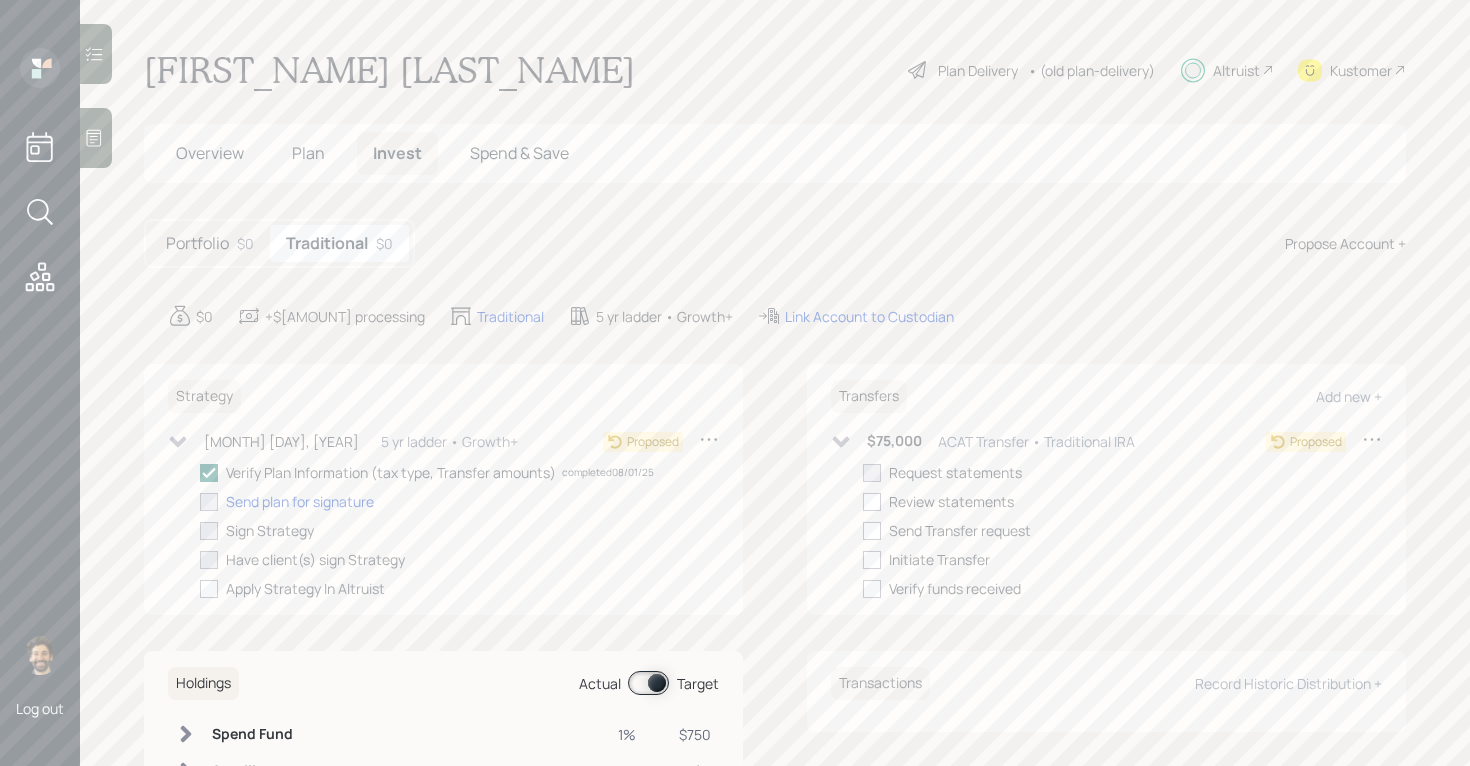 checkbox on "true" 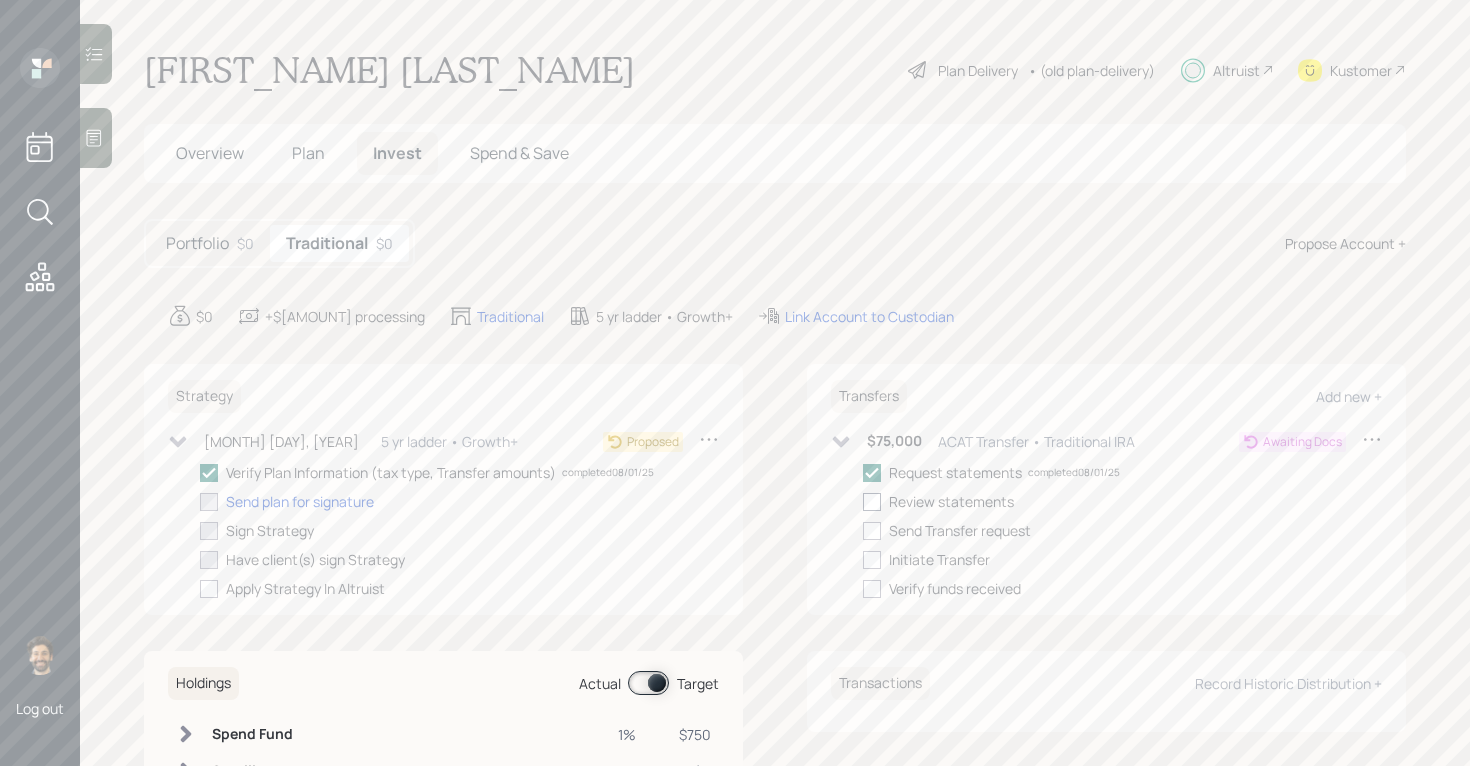 click at bounding box center (872, 502) 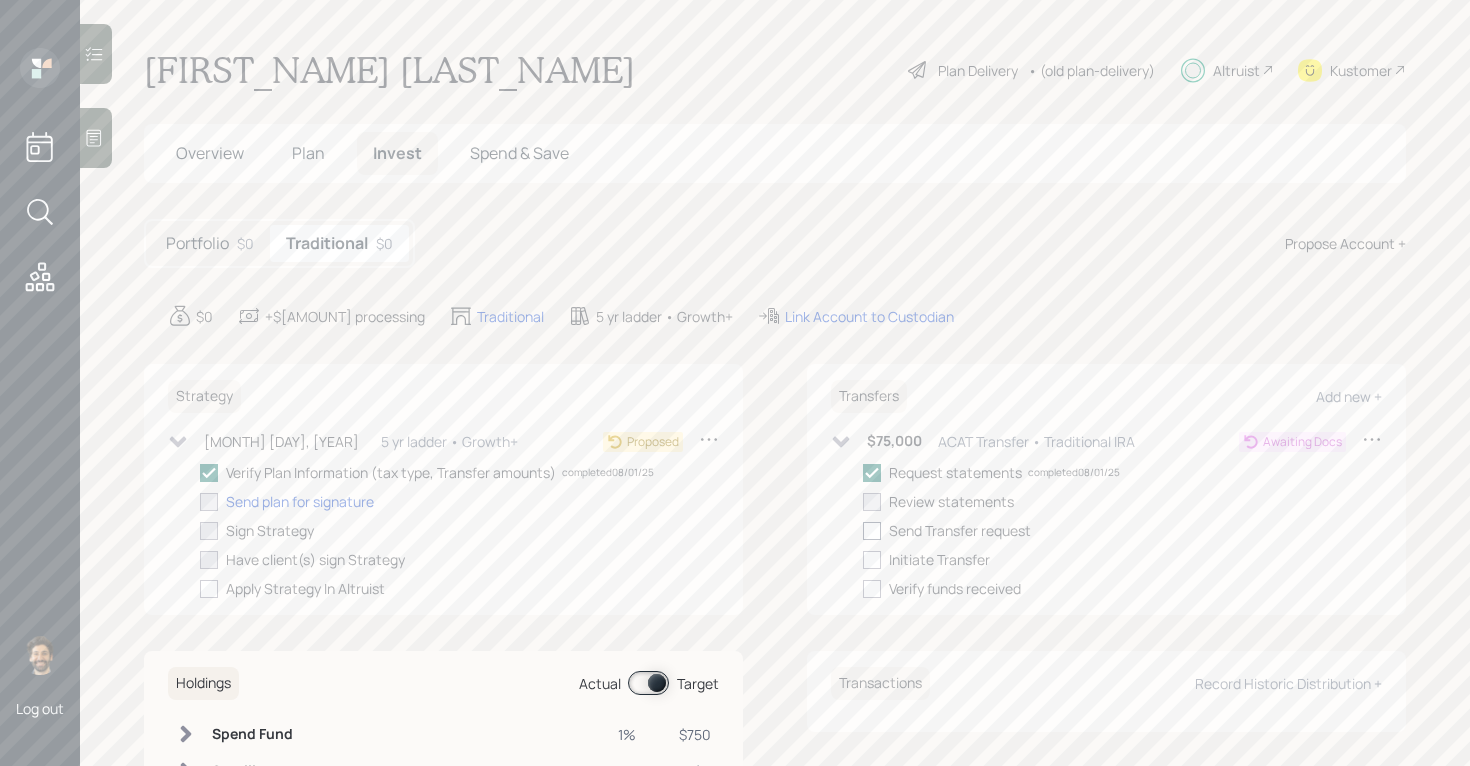 checkbox on "true" 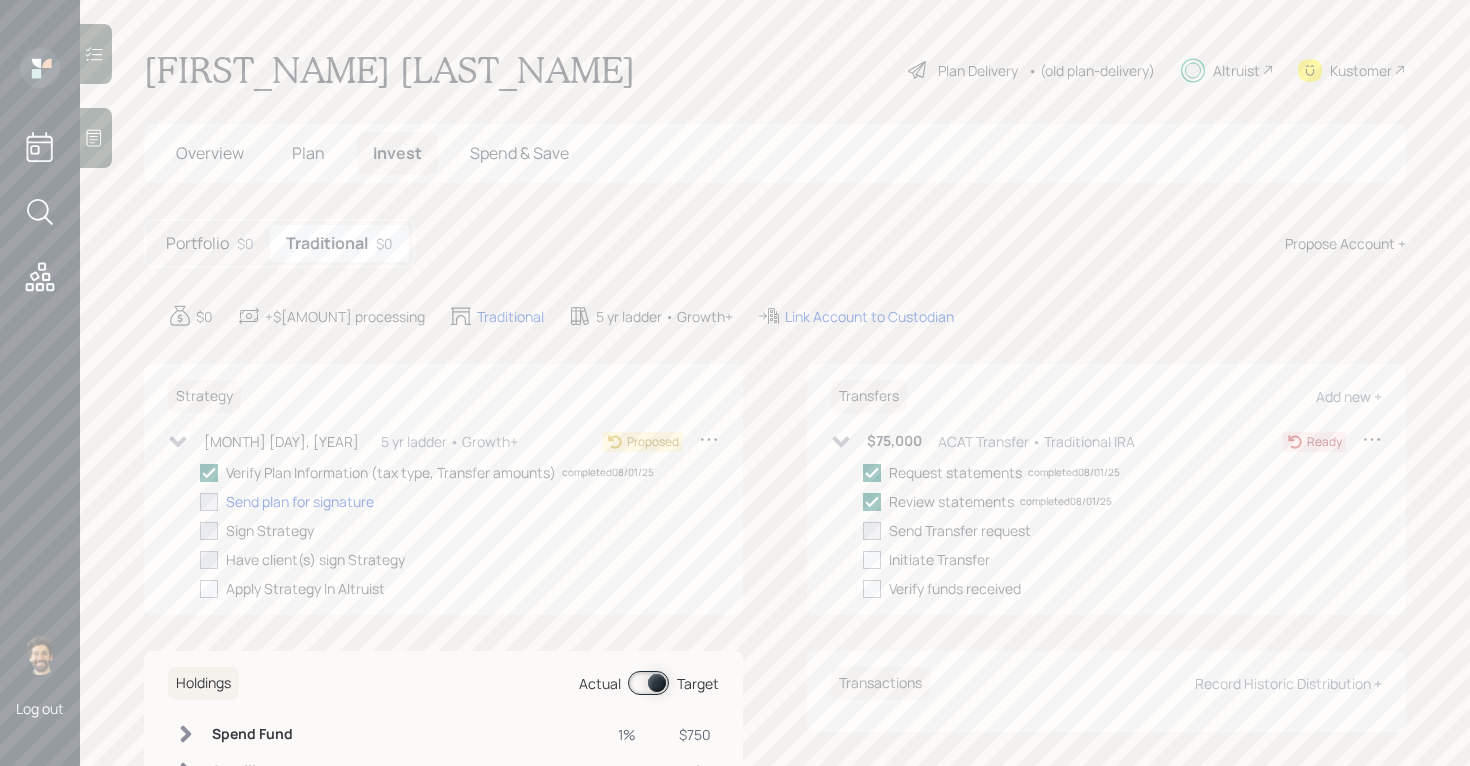 checkbox on "true" 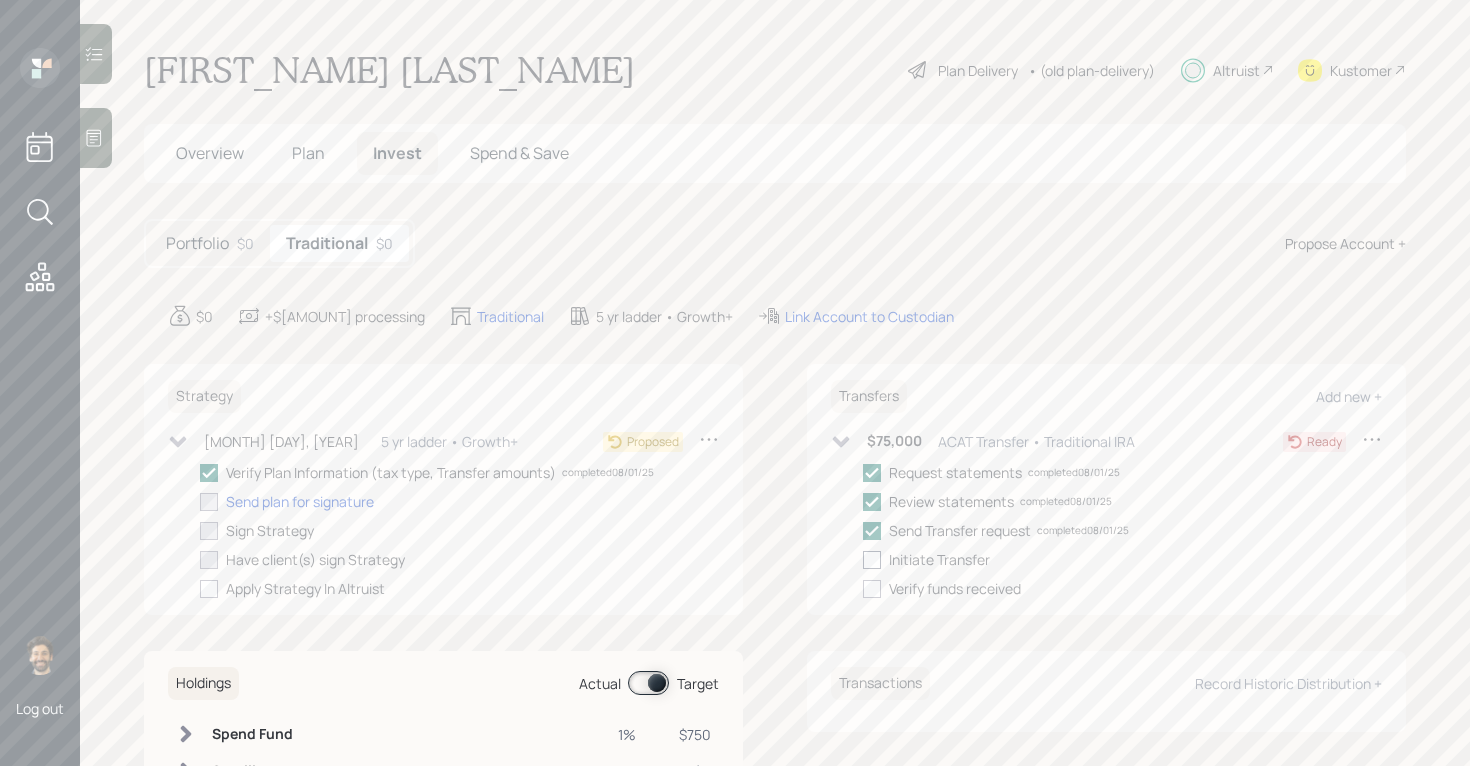 click at bounding box center [872, 560] 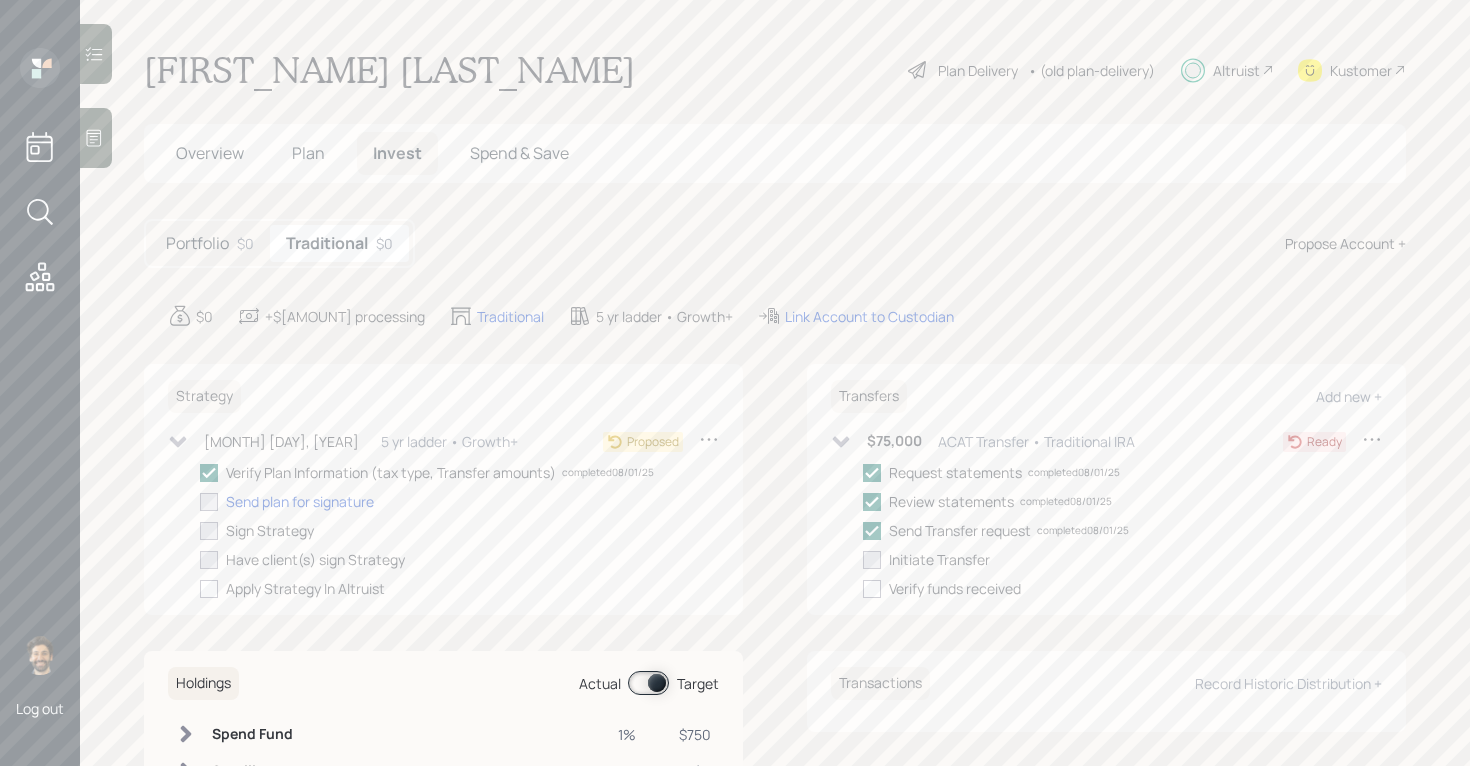 checkbox on "true" 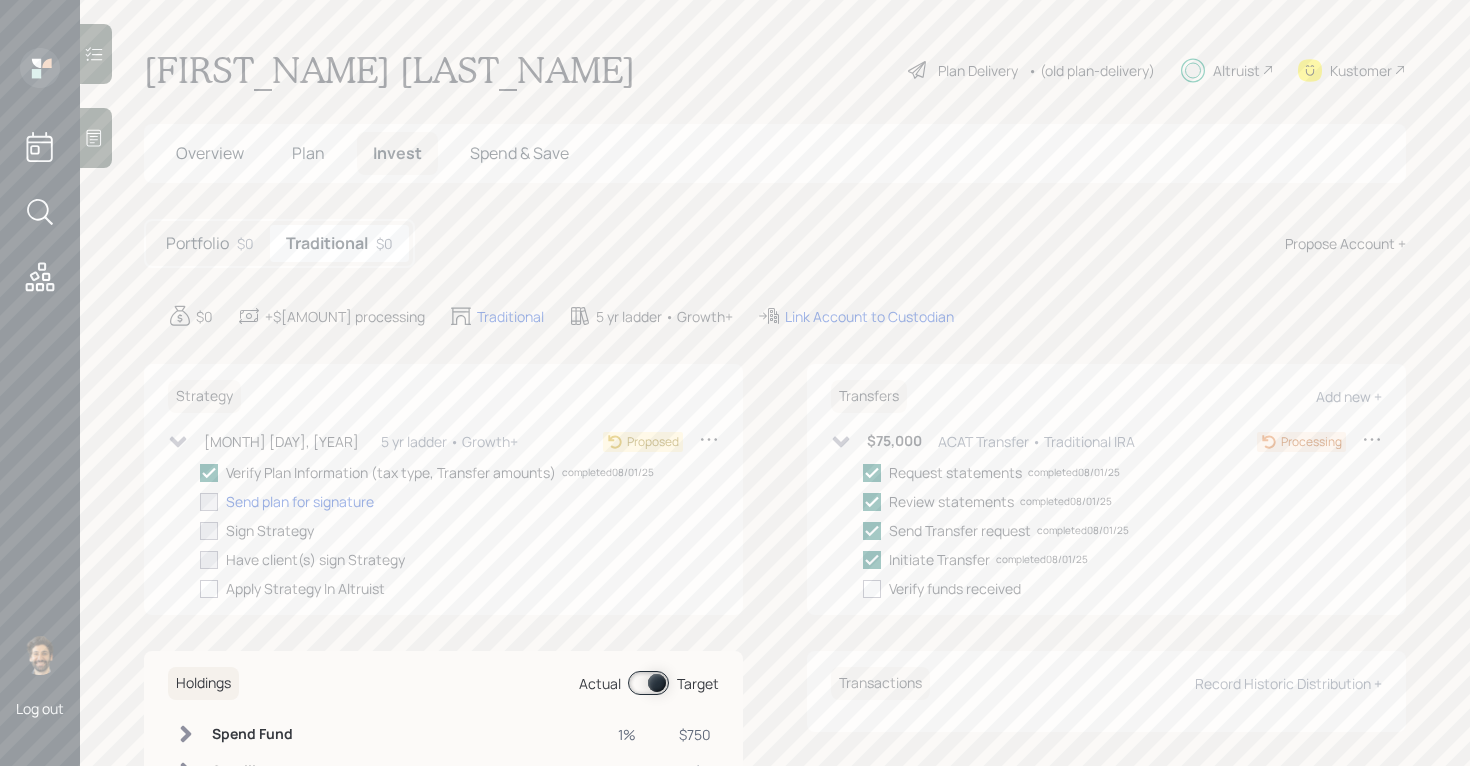 click on "Plan" at bounding box center (308, 153) 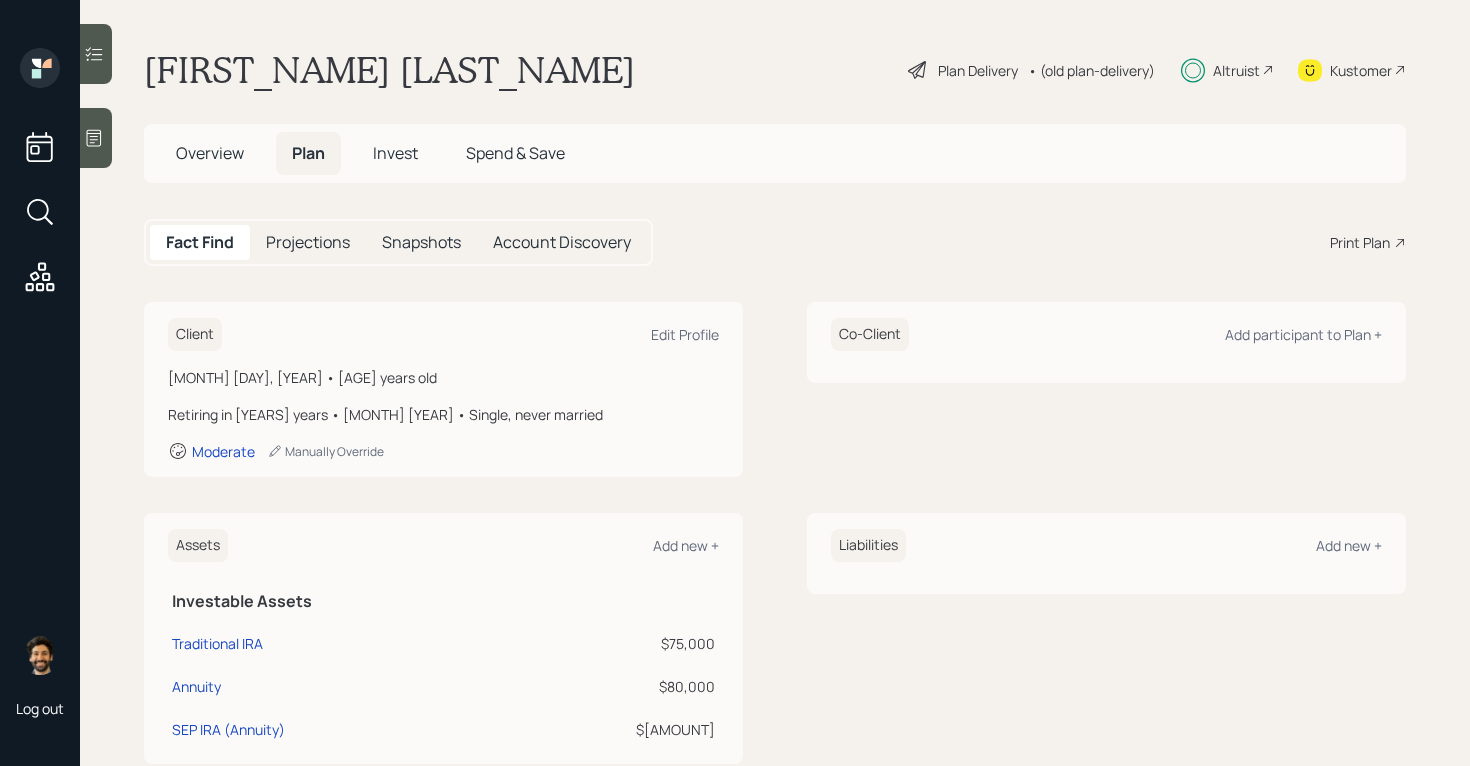 click on "• (old plan-delivery)" at bounding box center (1091, 70) 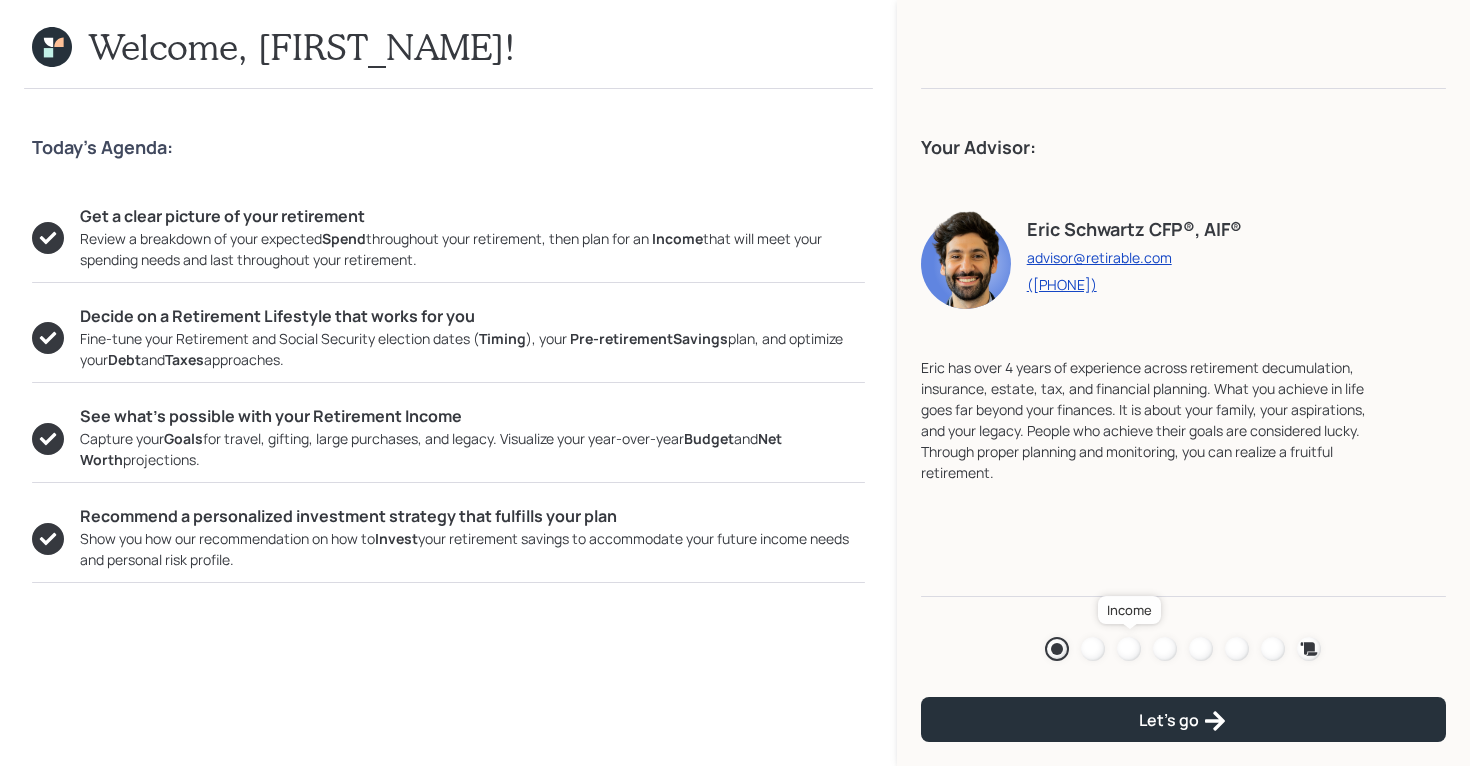 click at bounding box center (1129, 649) 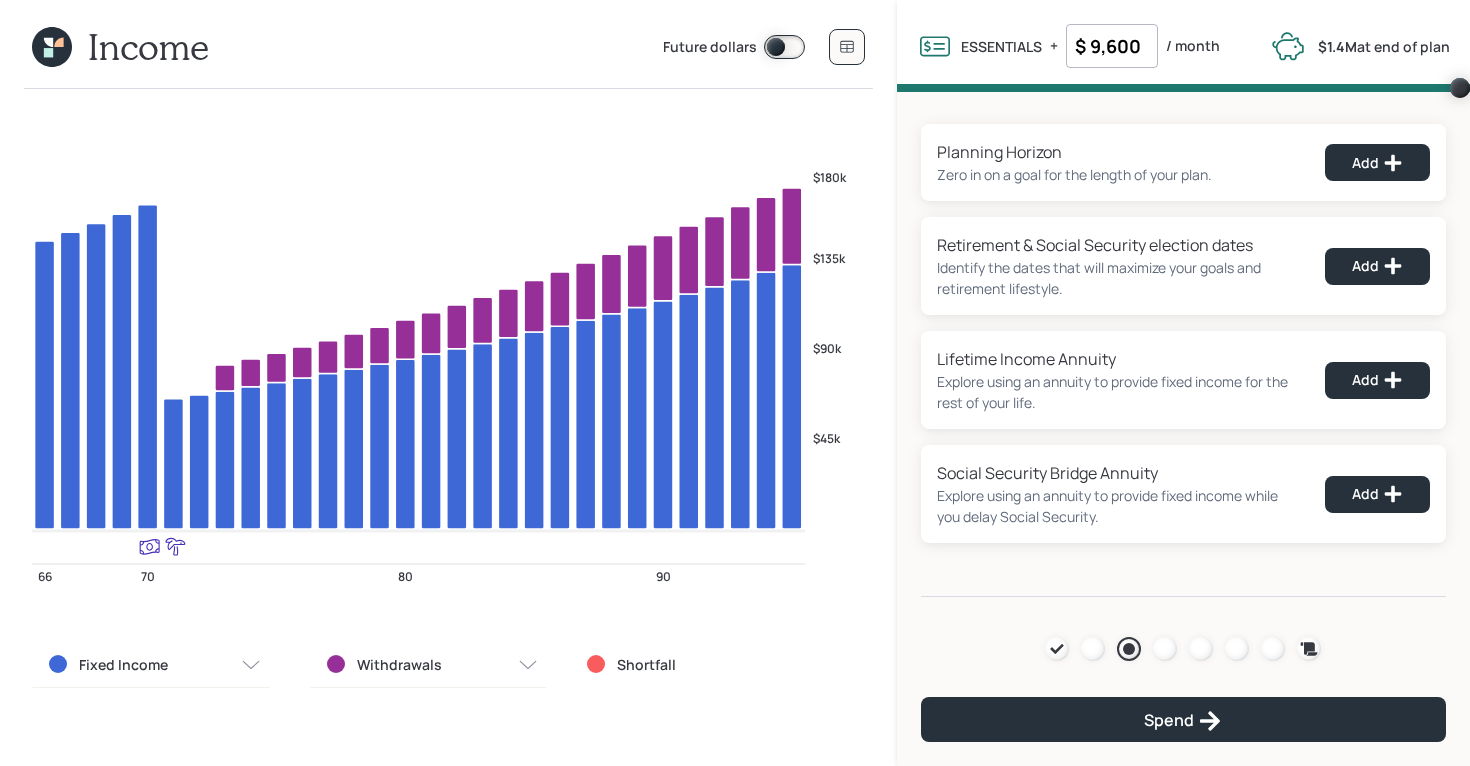 click 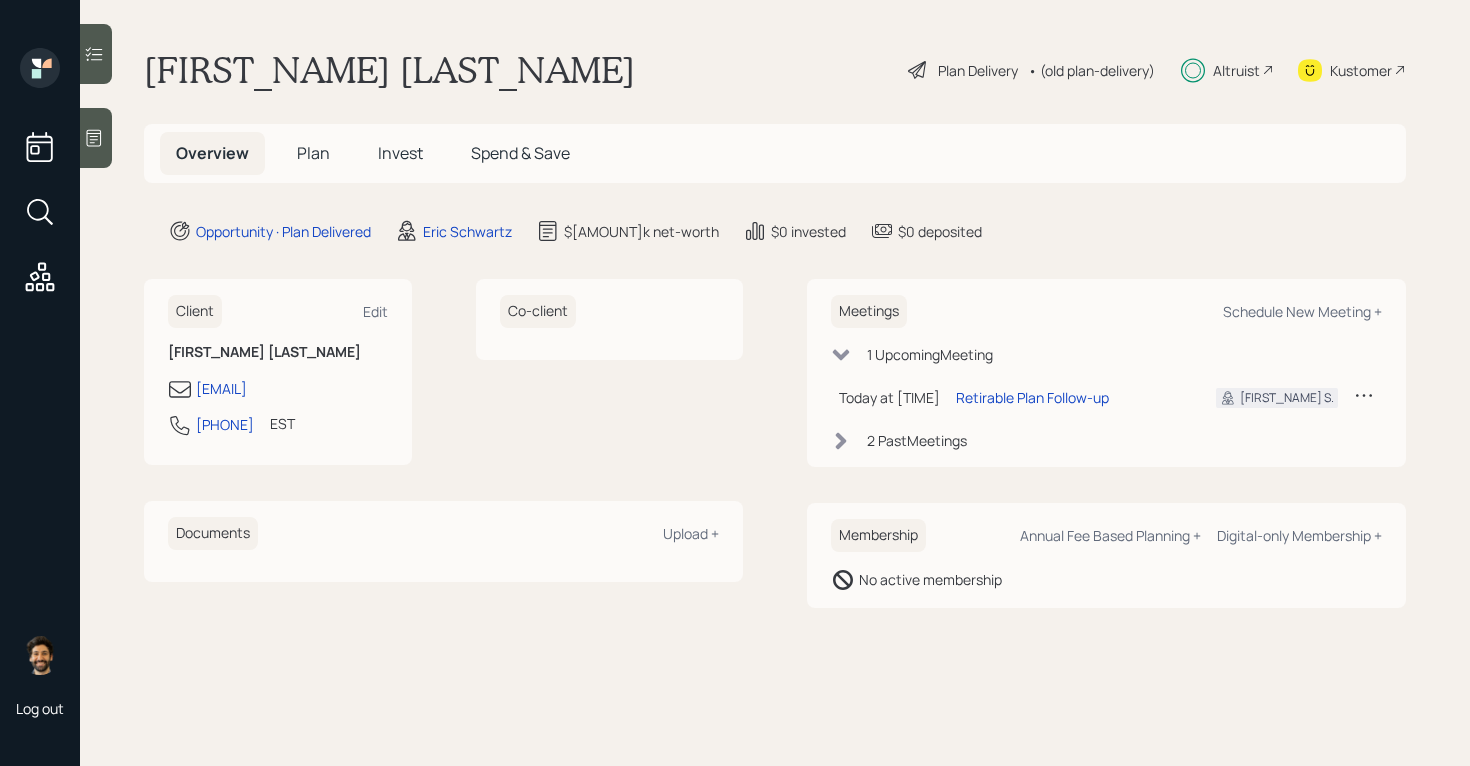 click on "Plan" at bounding box center [313, 153] 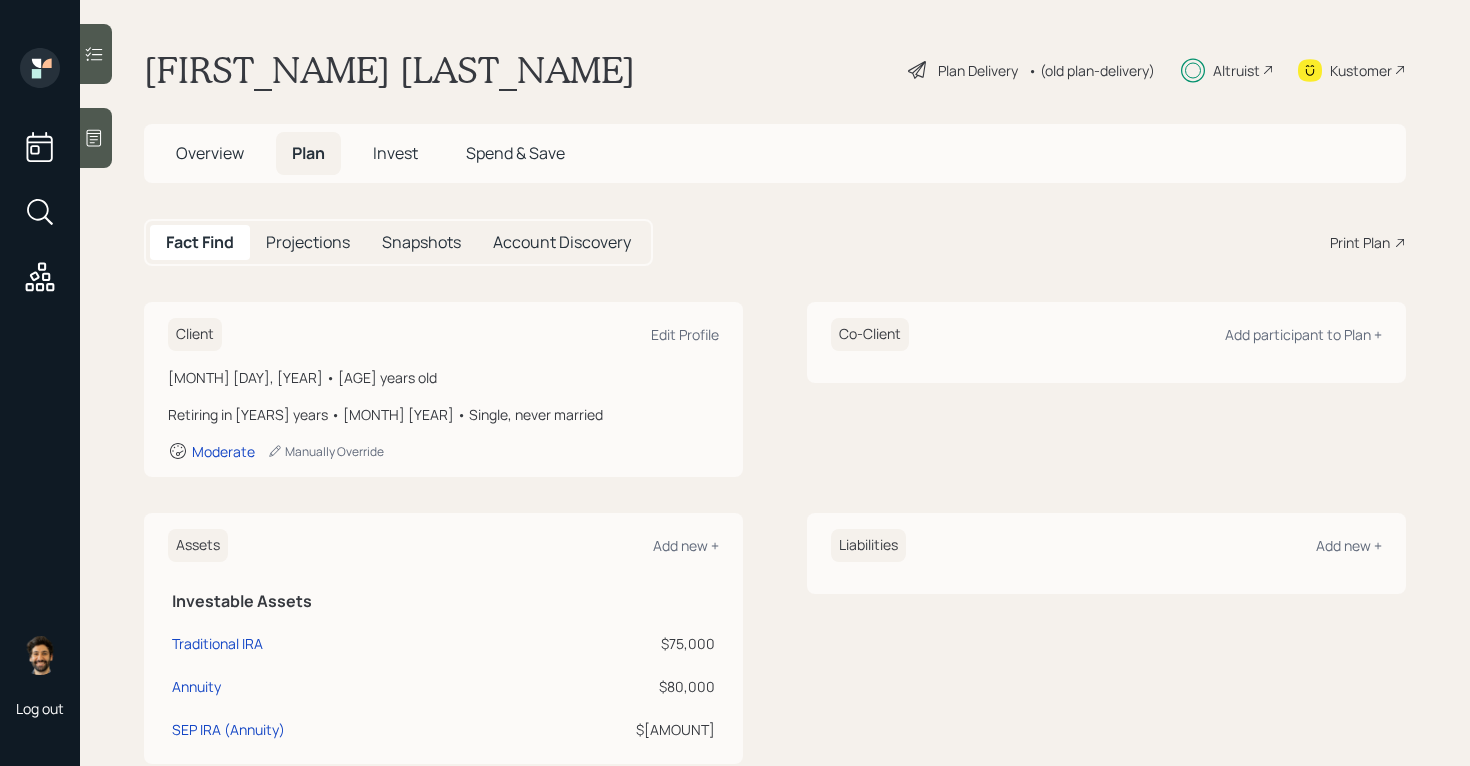 click on "Overview" at bounding box center [210, 153] 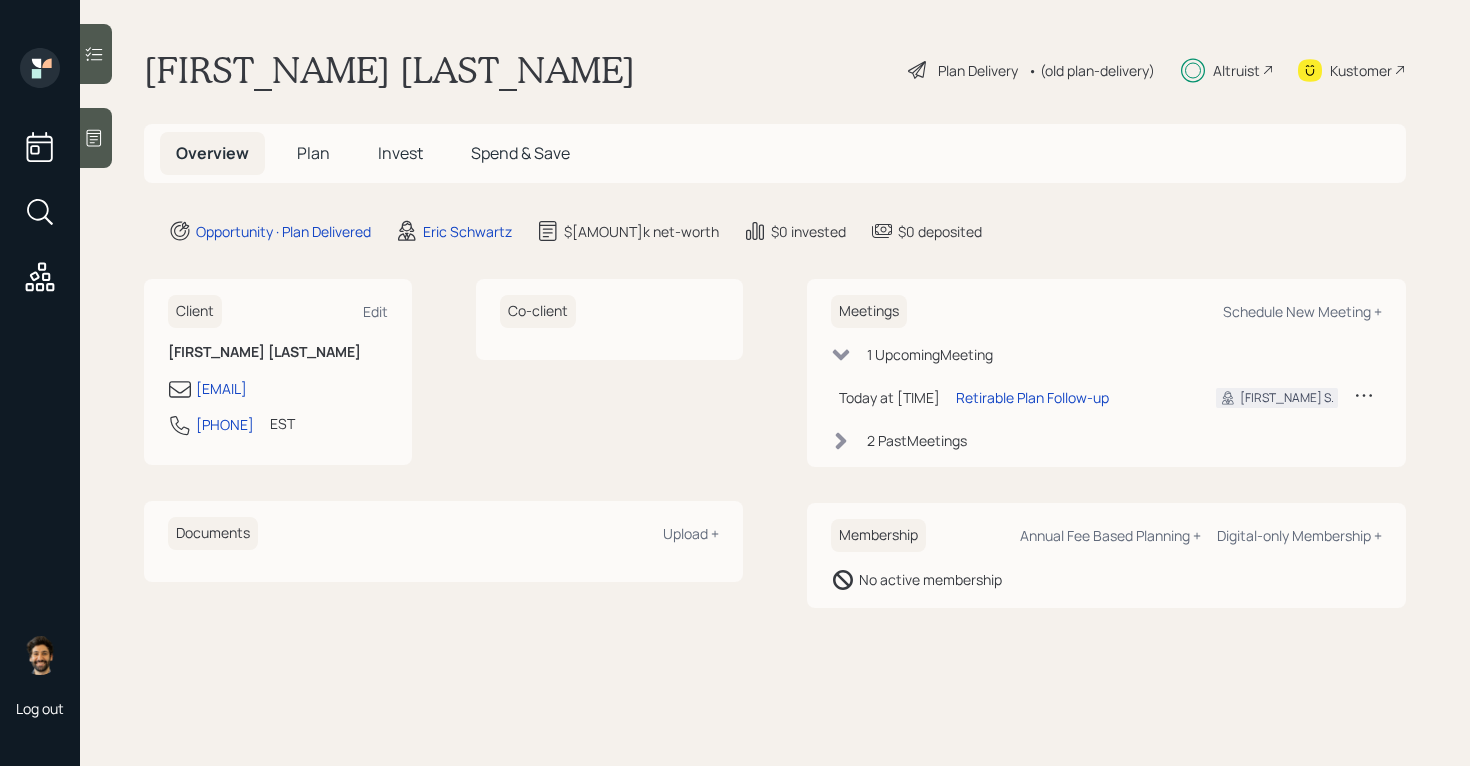 click on "Plan" at bounding box center (313, 153) 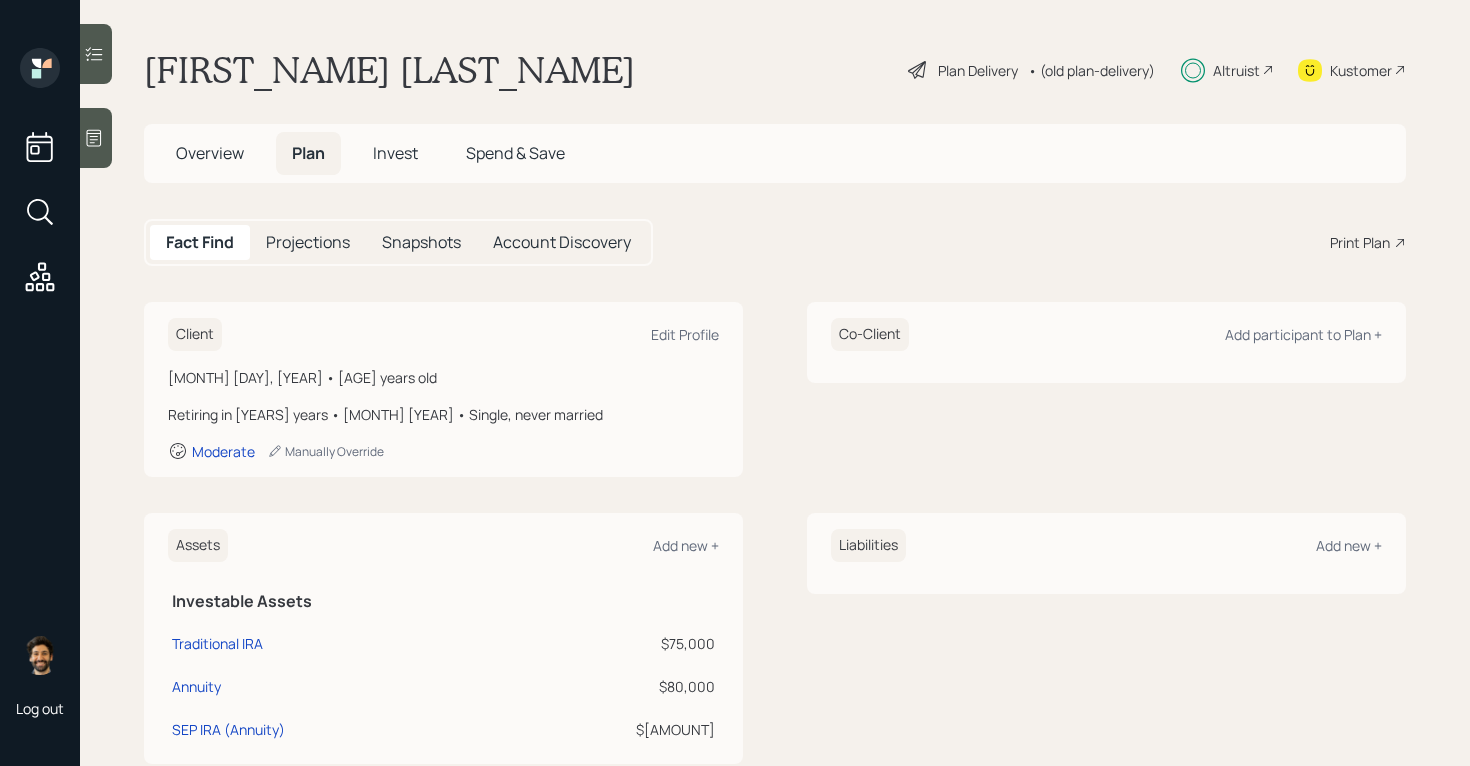 click on "Print Plan" at bounding box center (1360, 242) 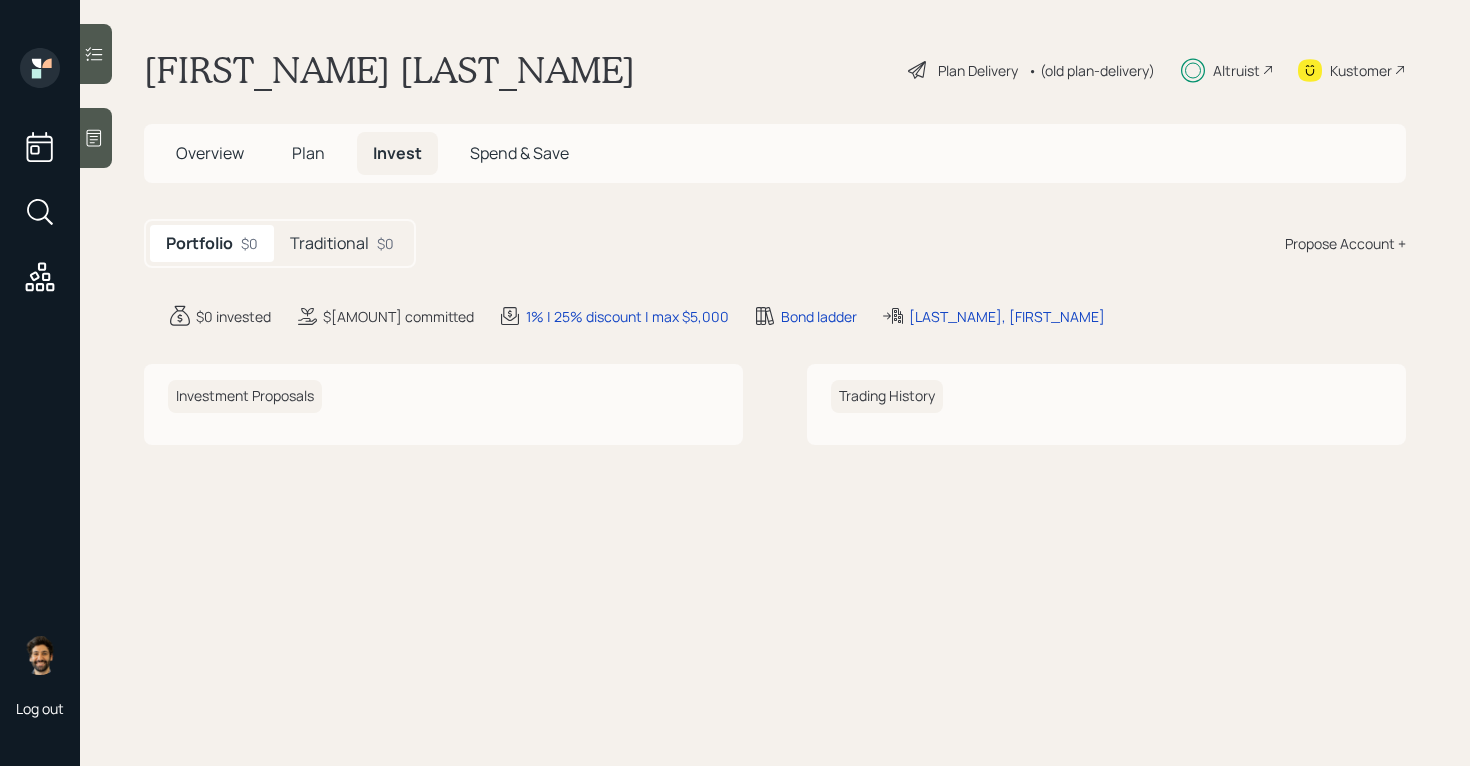 click on "Traditional" at bounding box center (329, 243) 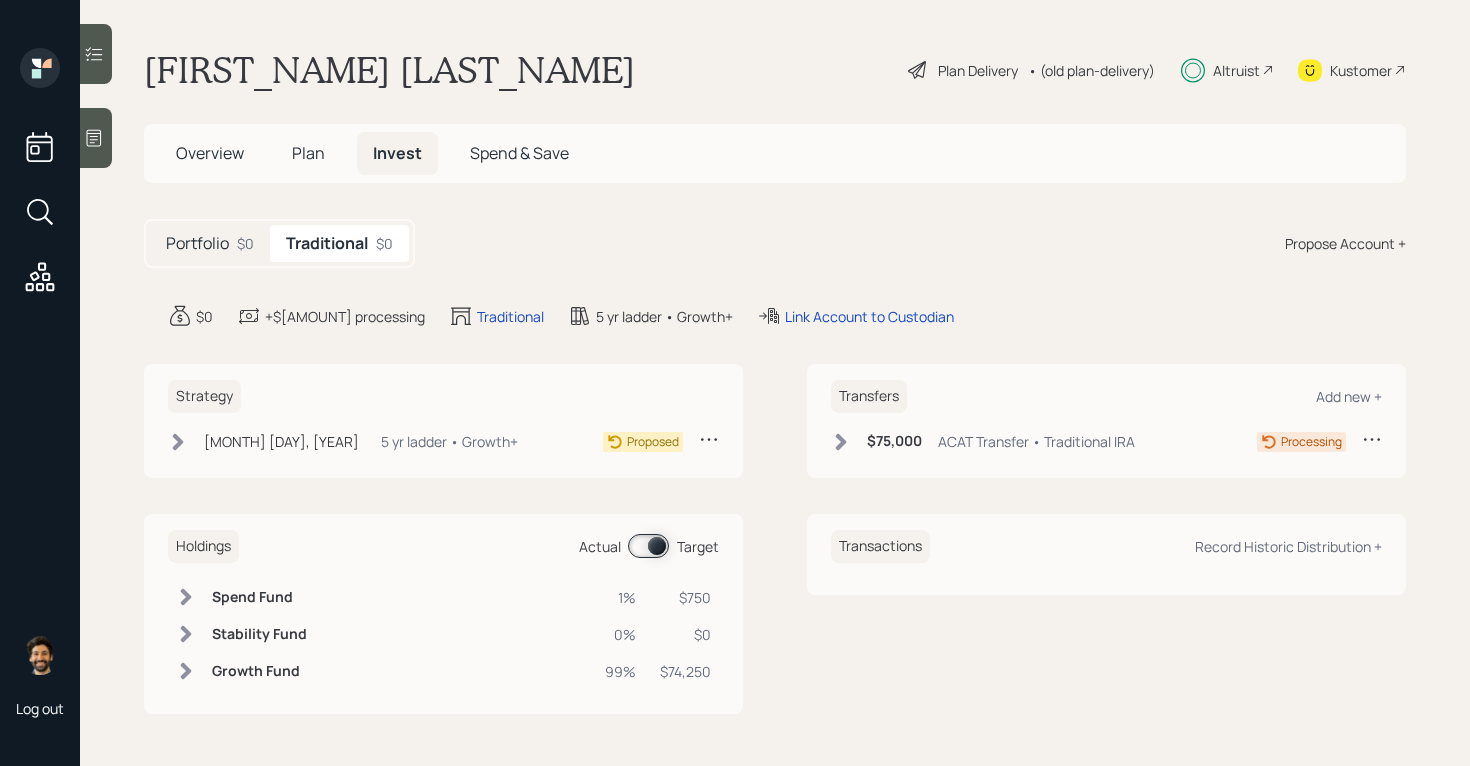 click 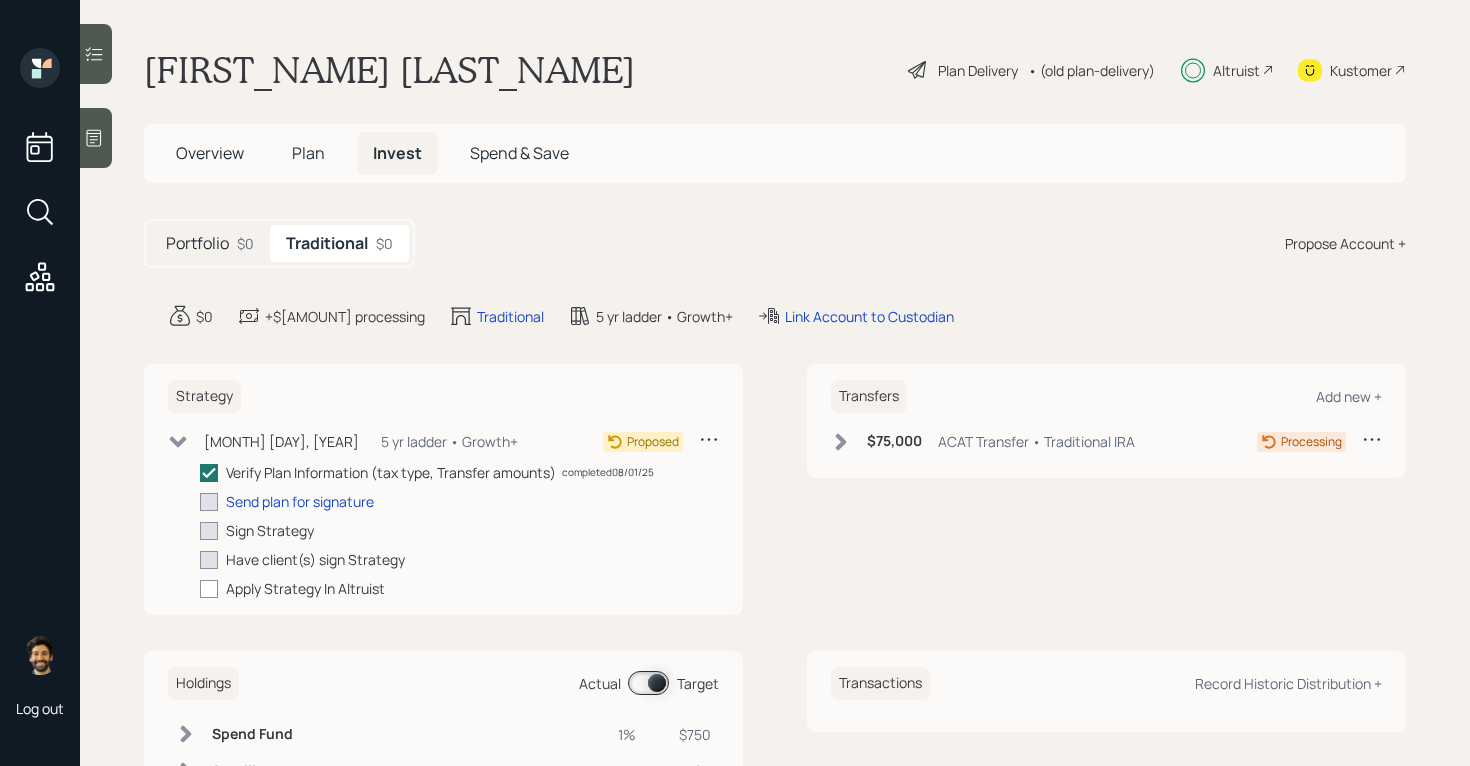 click 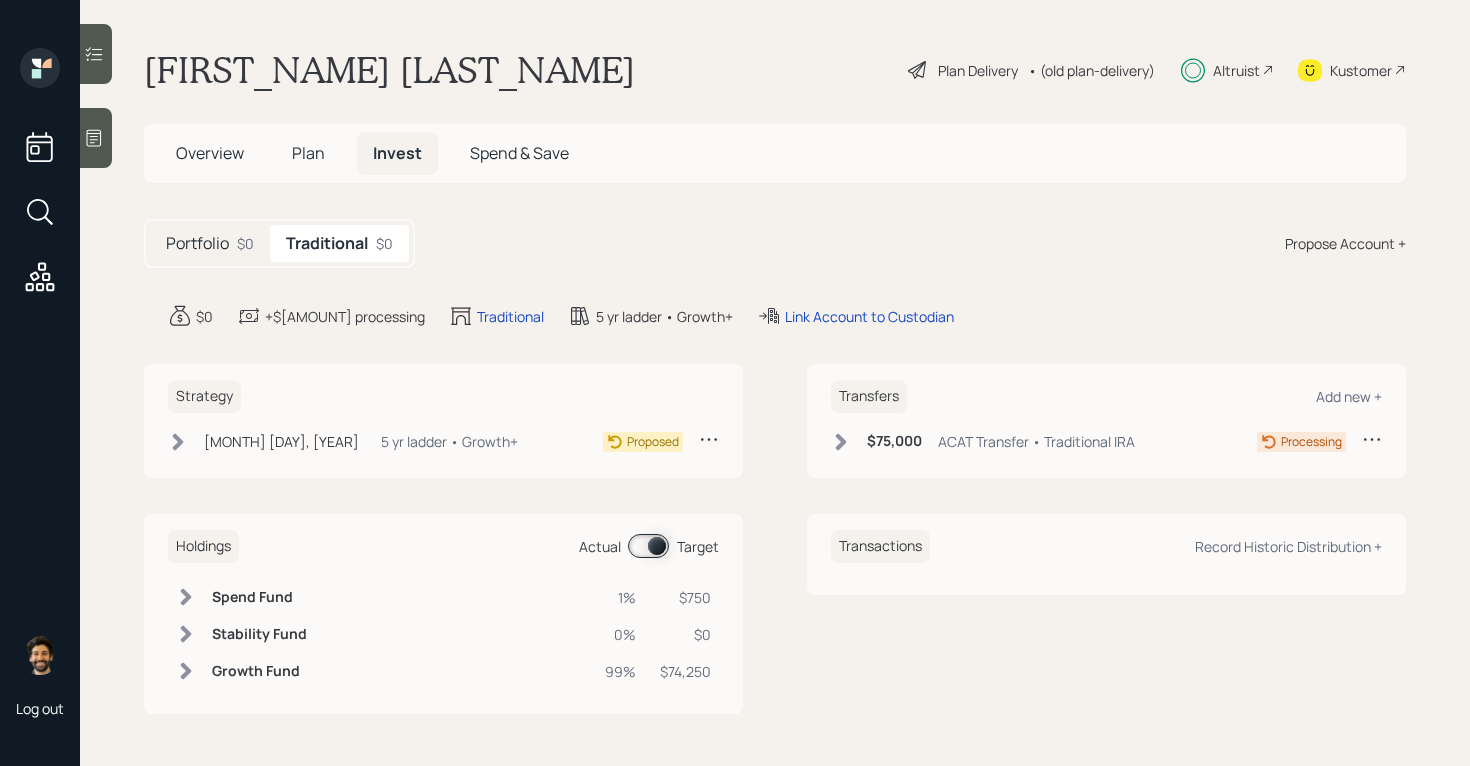 click on "Plan" at bounding box center (308, 153) 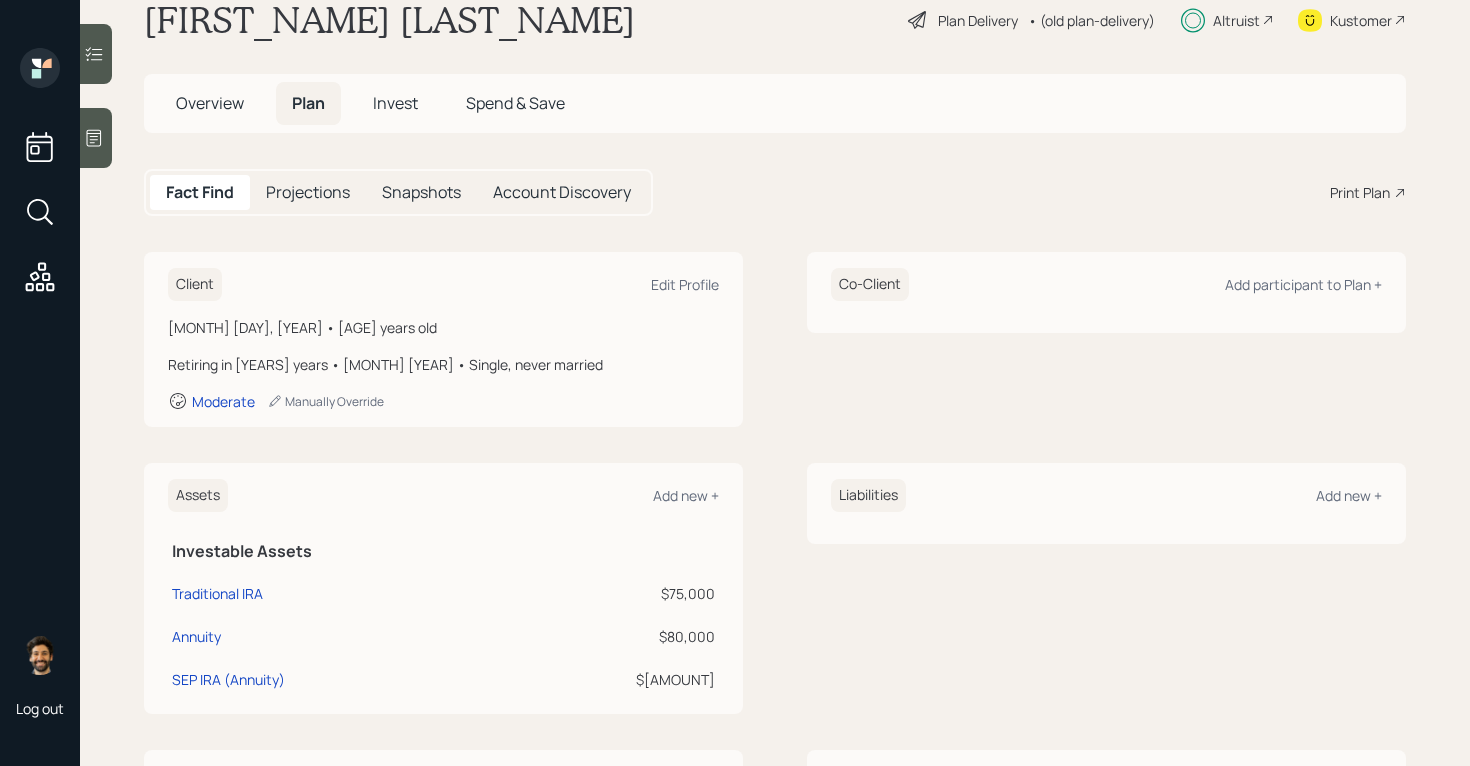 scroll, scrollTop: 0, scrollLeft: 0, axis: both 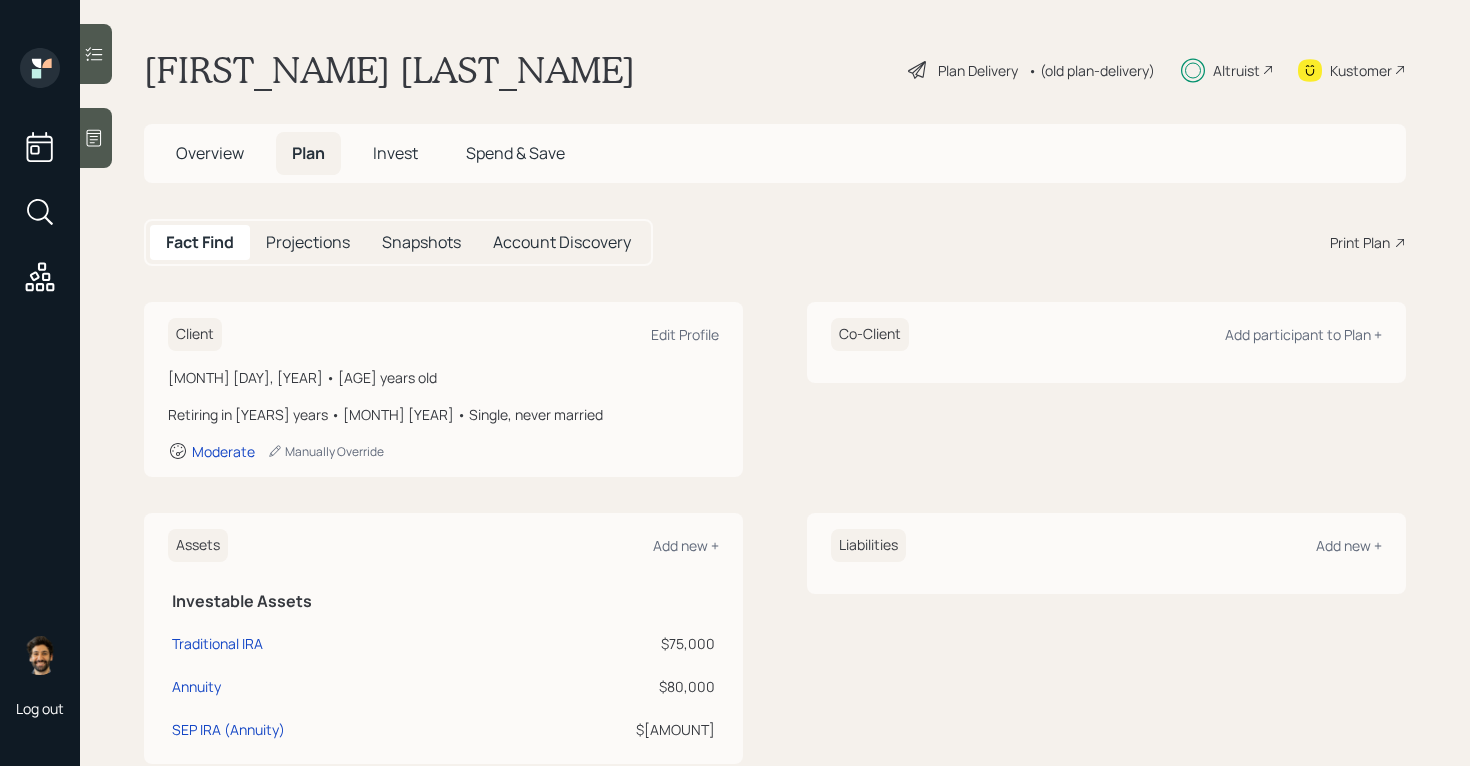 click on "Invest" at bounding box center (395, 153) 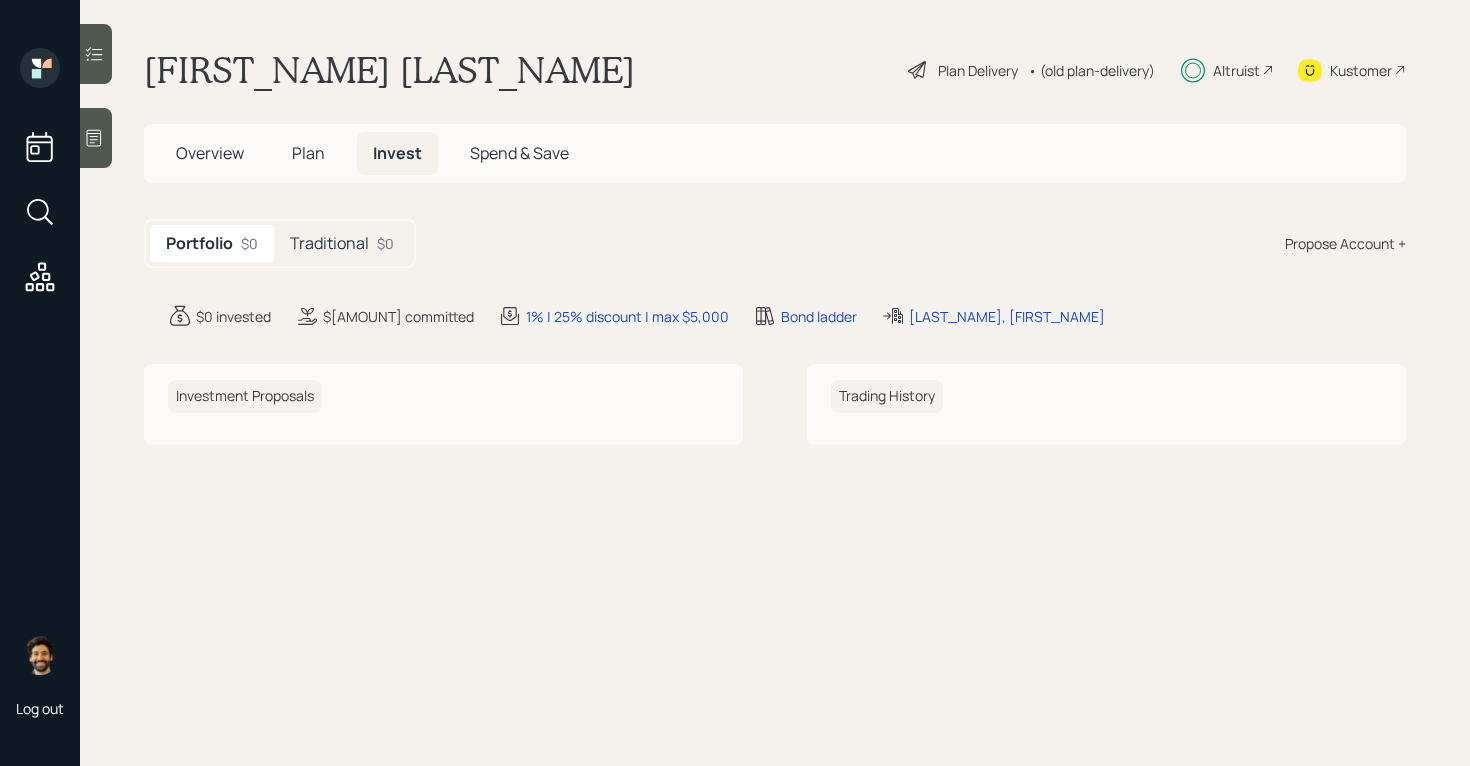 click on "Traditional" at bounding box center [329, 243] 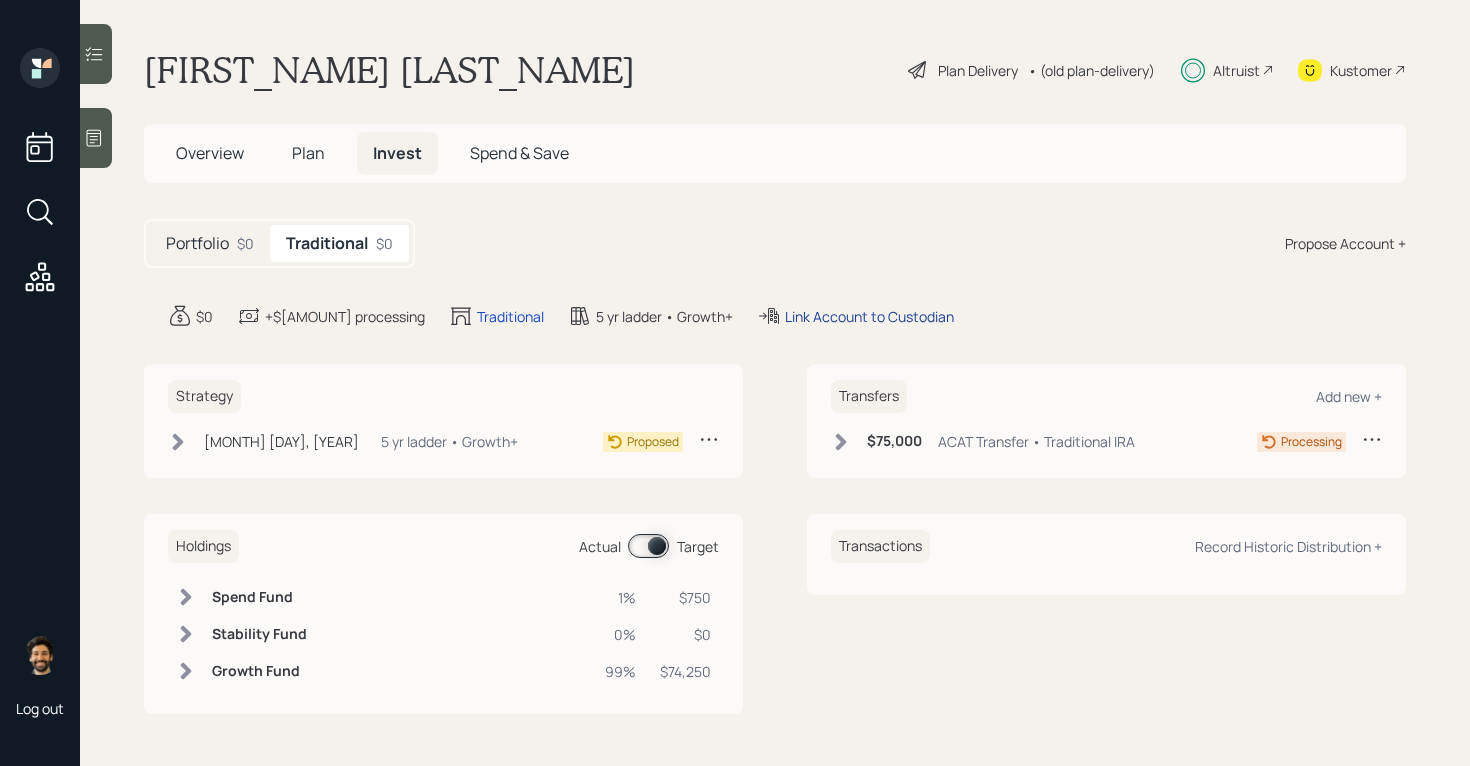 click on "Link Account to Custodian" at bounding box center [869, 316] 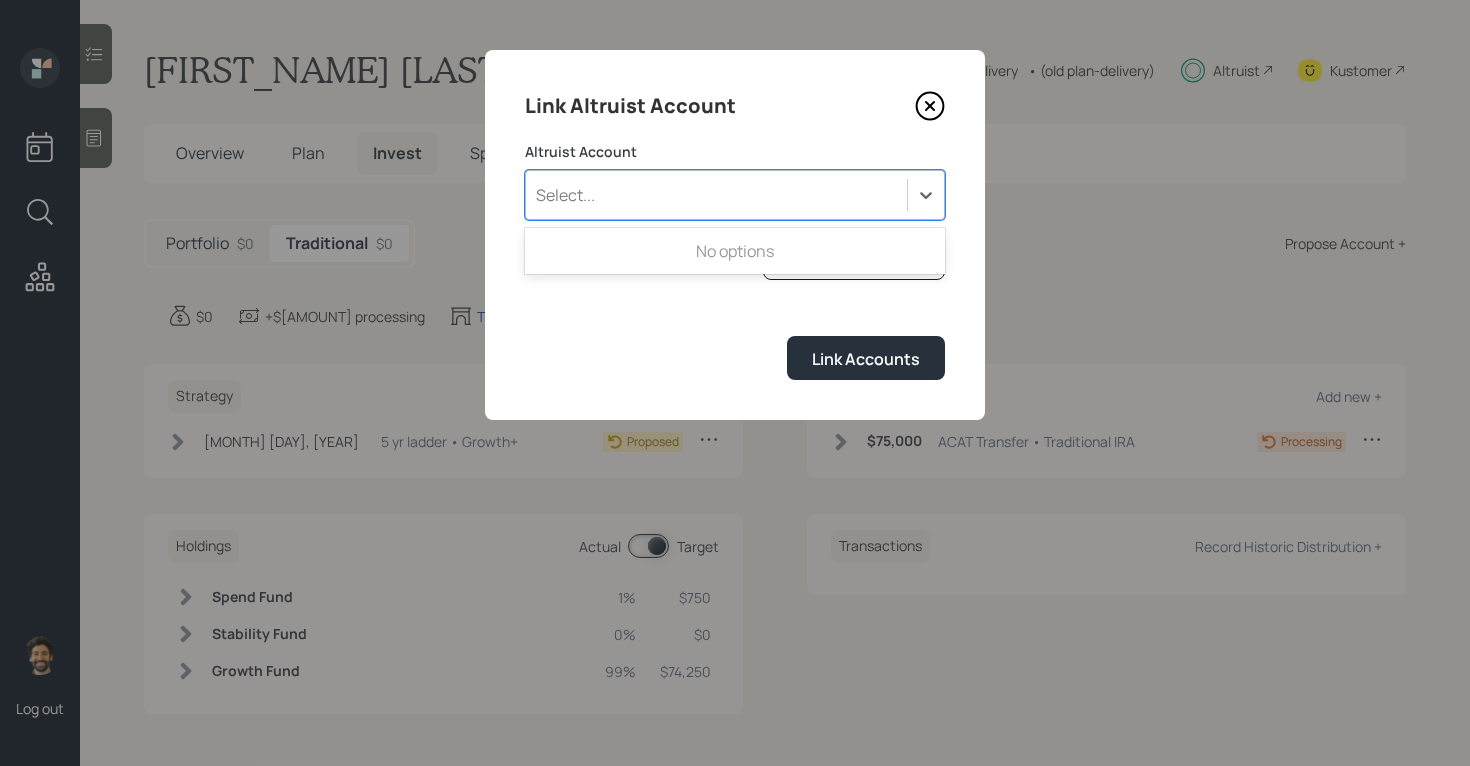 click on "Select..." at bounding box center (716, 195) 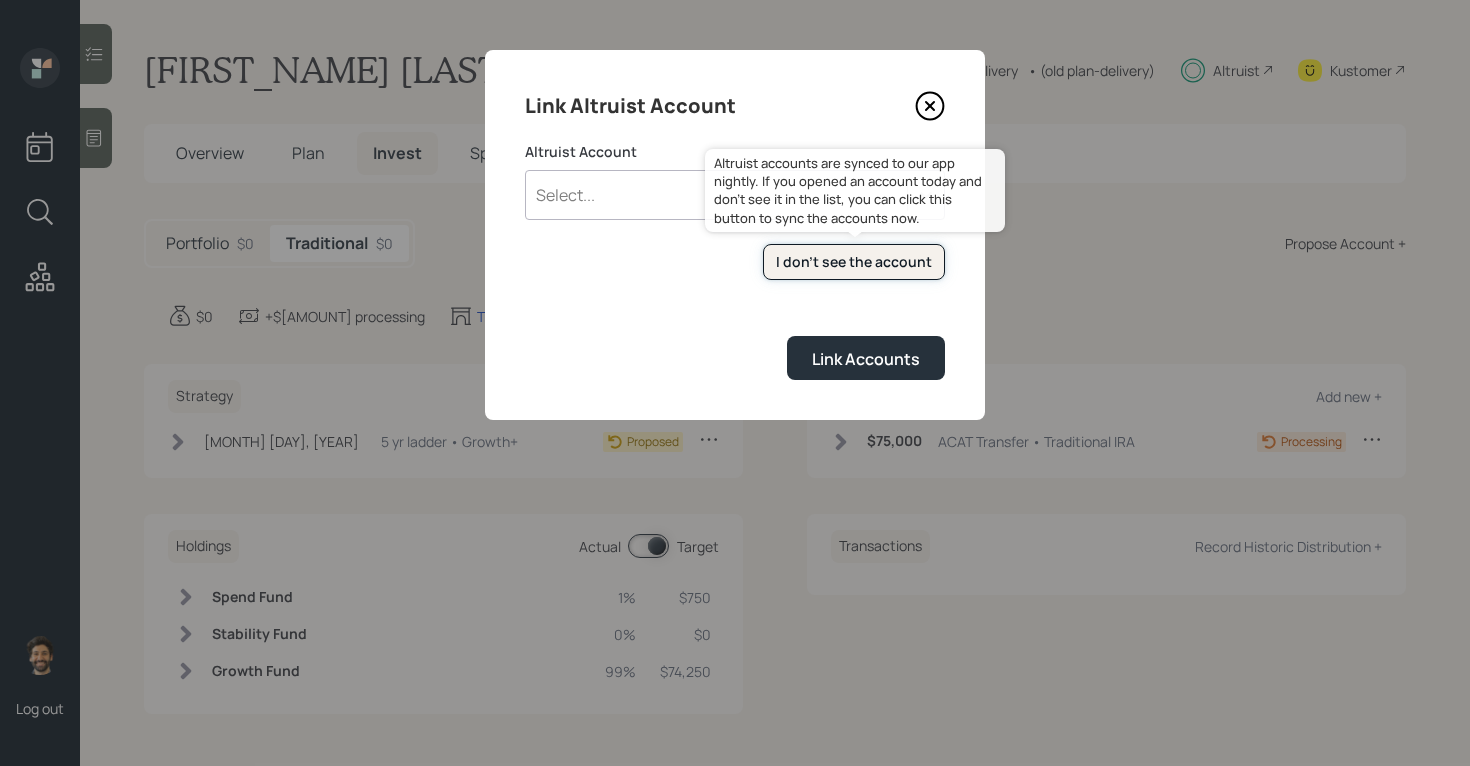 click on "I don't see the account" at bounding box center [854, 262] 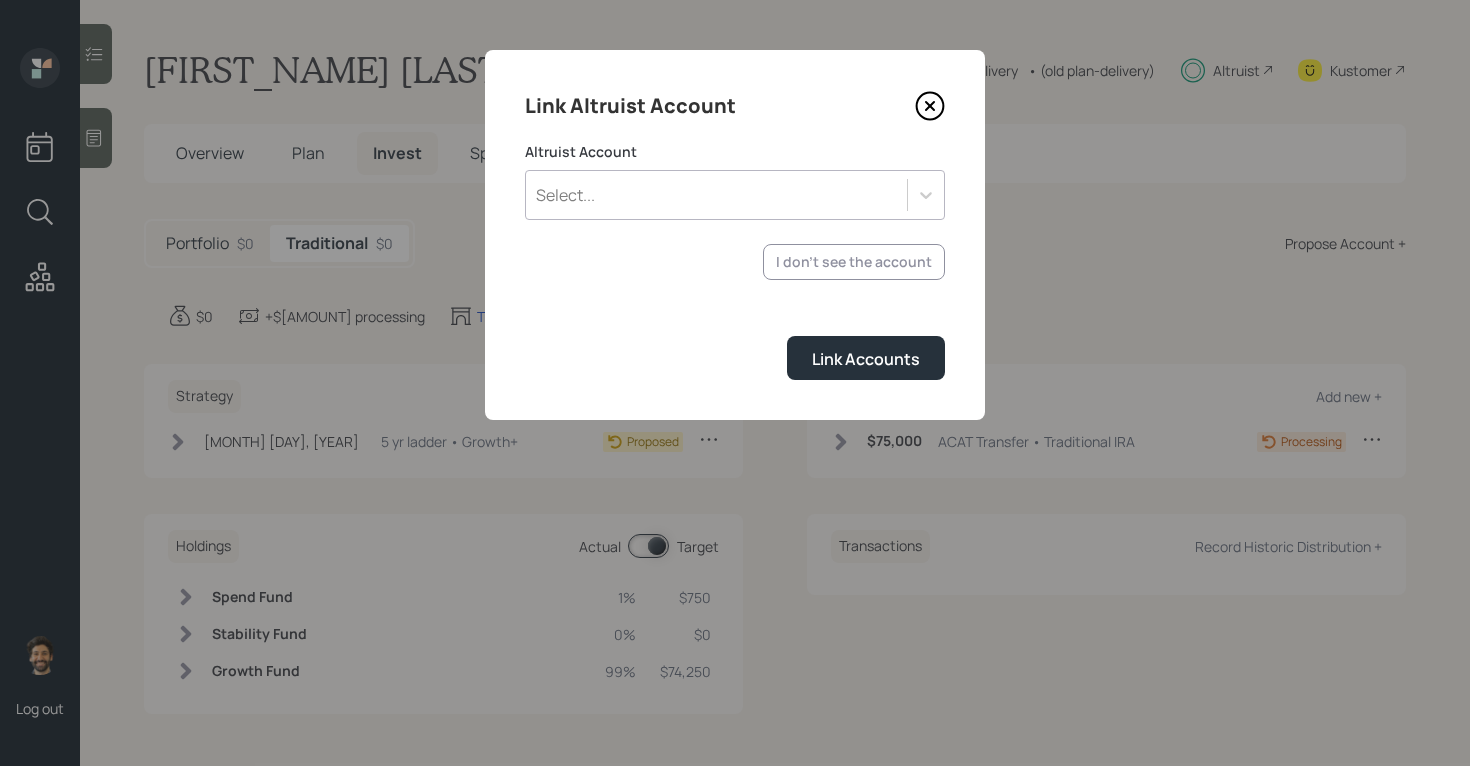 click on "Select..." at bounding box center [716, 195] 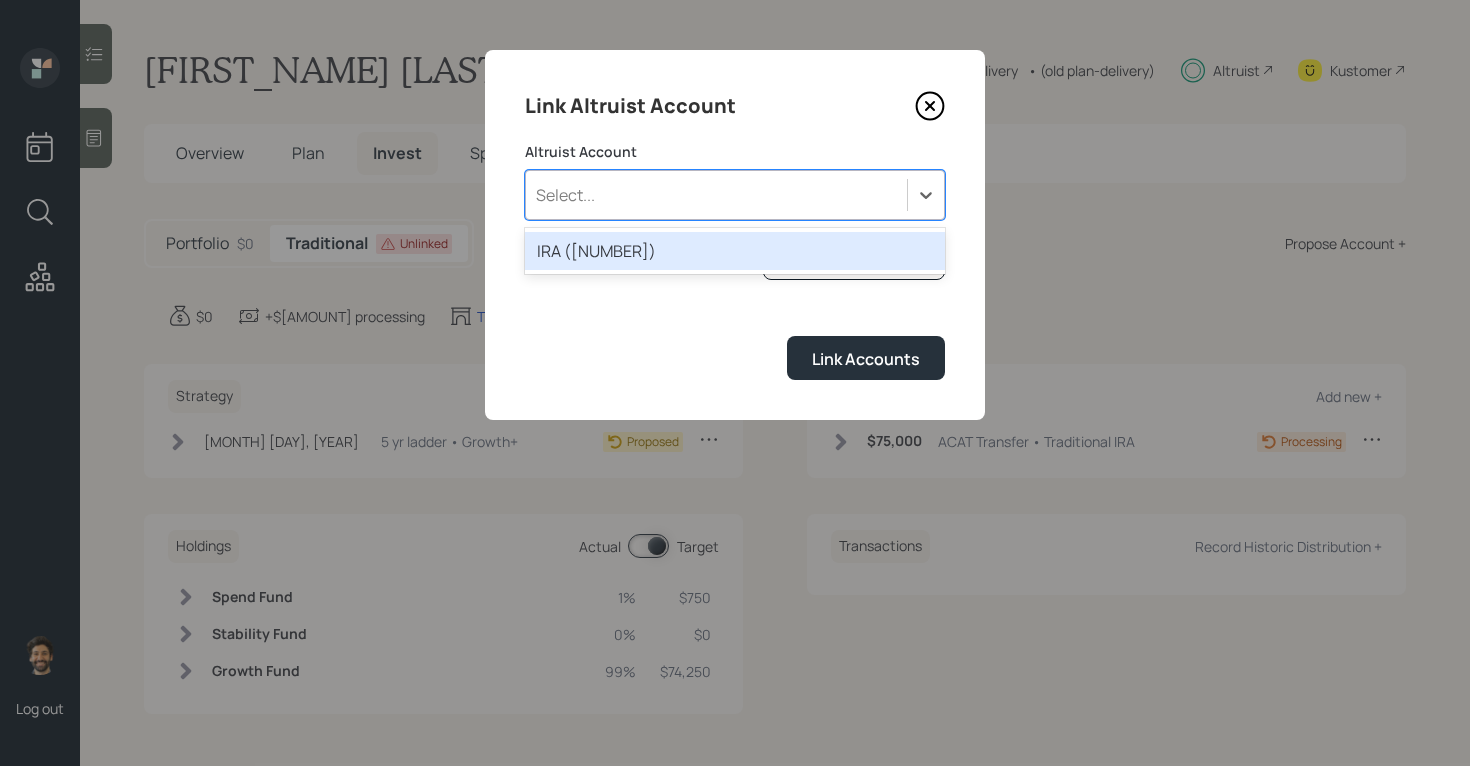 click on "IRA ([NUMBER])" at bounding box center (735, 251) 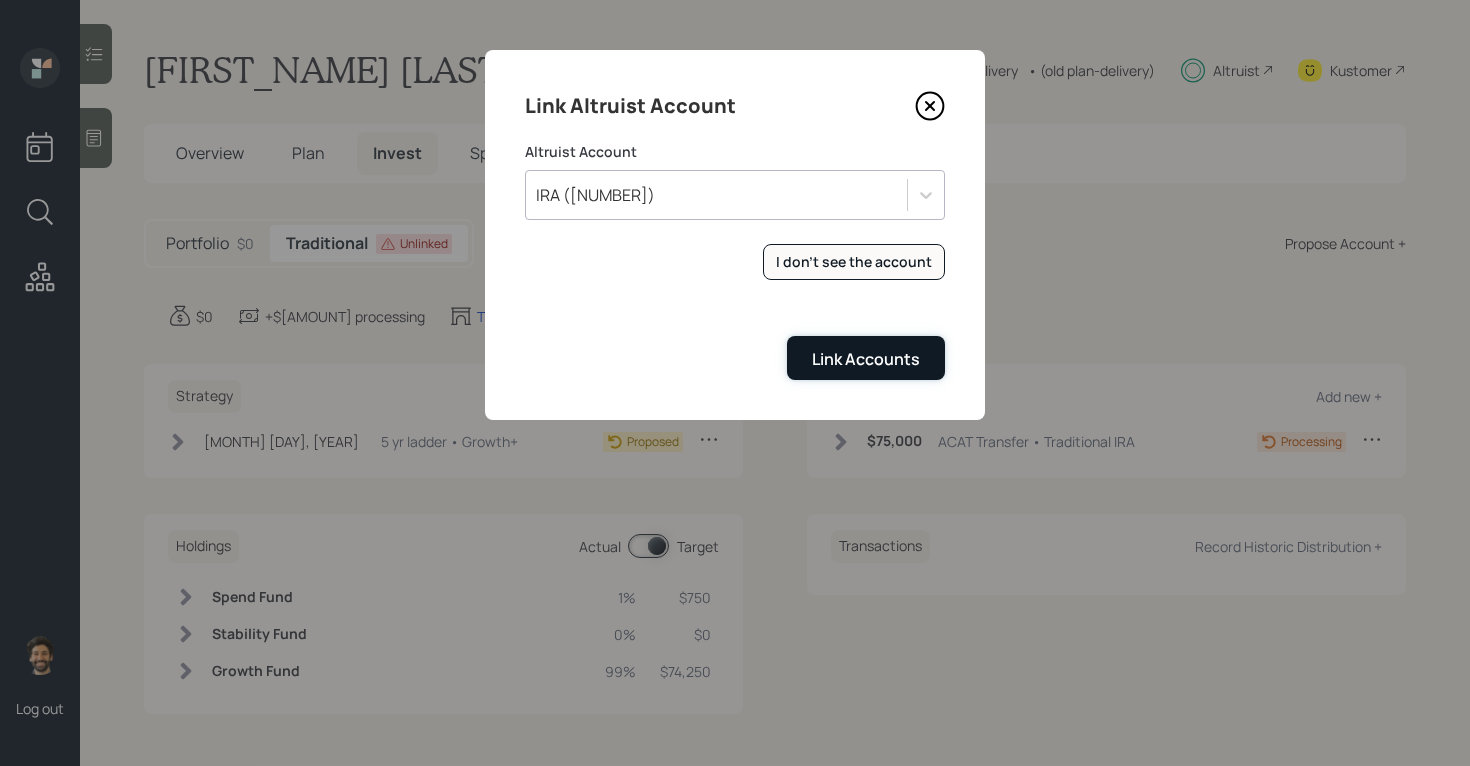 click on "Link Accounts" at bounding box center [866, 359] 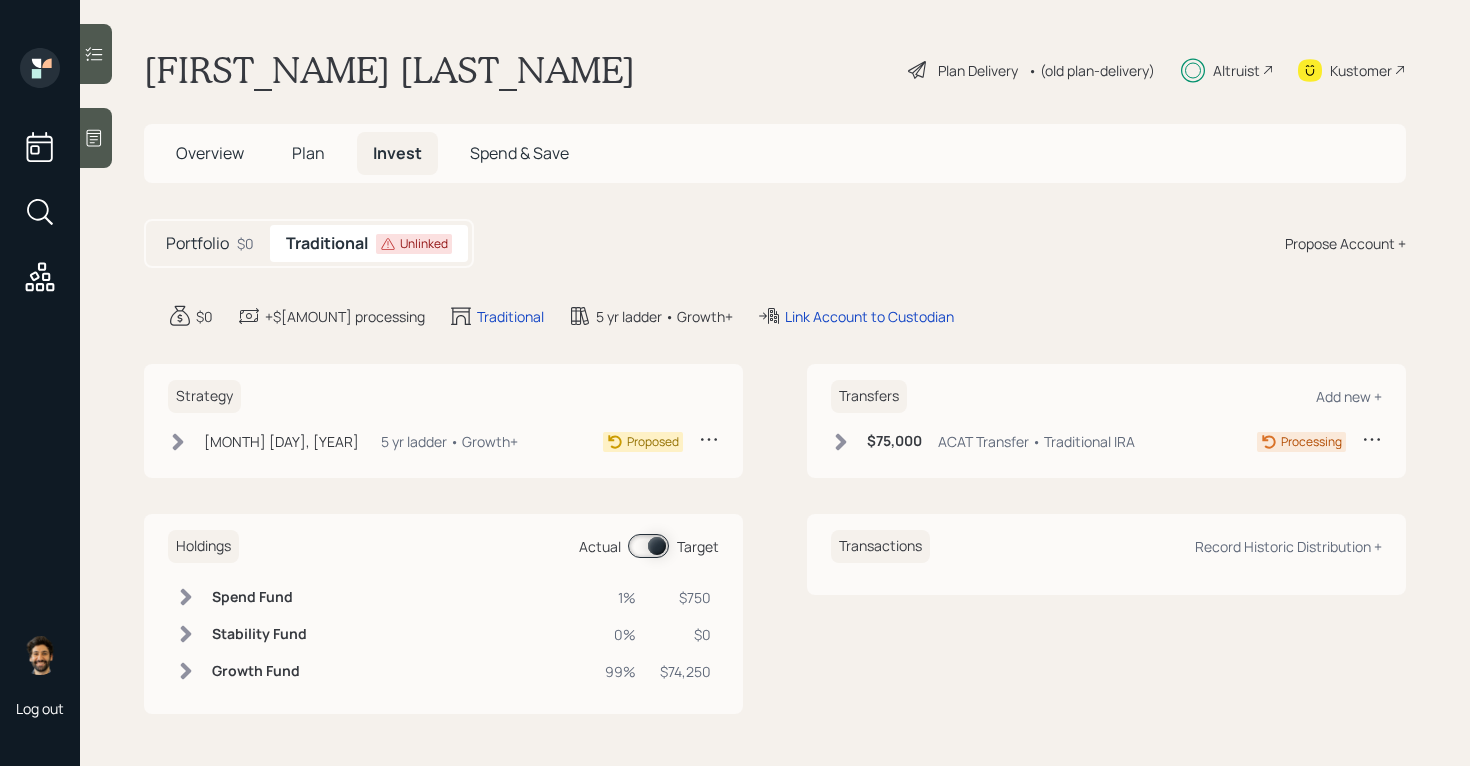 click on "[MONTH] [DAY], [YEAR] [DAY_OF_WEEK], [MONTH] [DAY], [YEAR] [TIME] [TIMEZONE] [YEAR] ladder • Growth+" at bounding box center [343, 441] 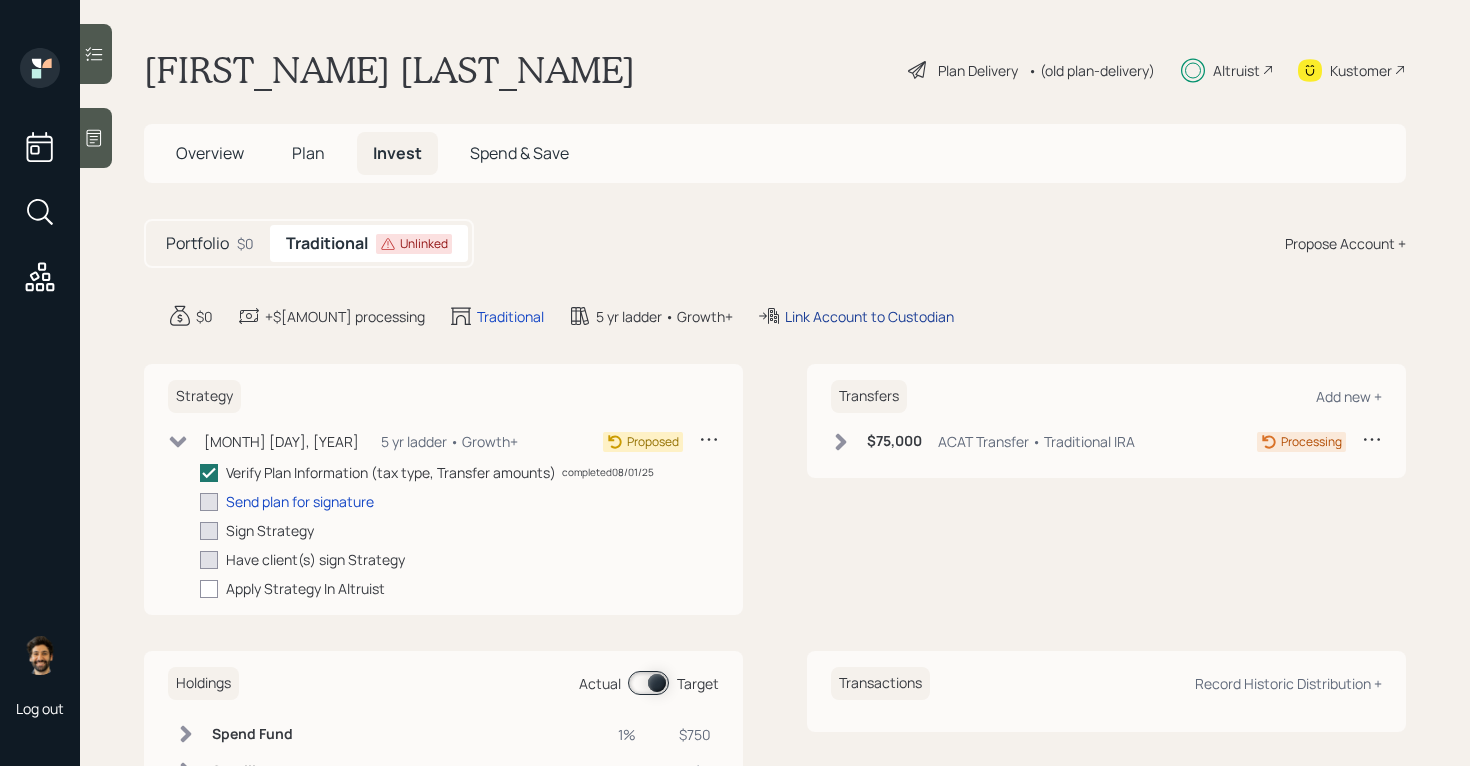 click on "Link Account to Custodian" at bounding box center [869, 316] 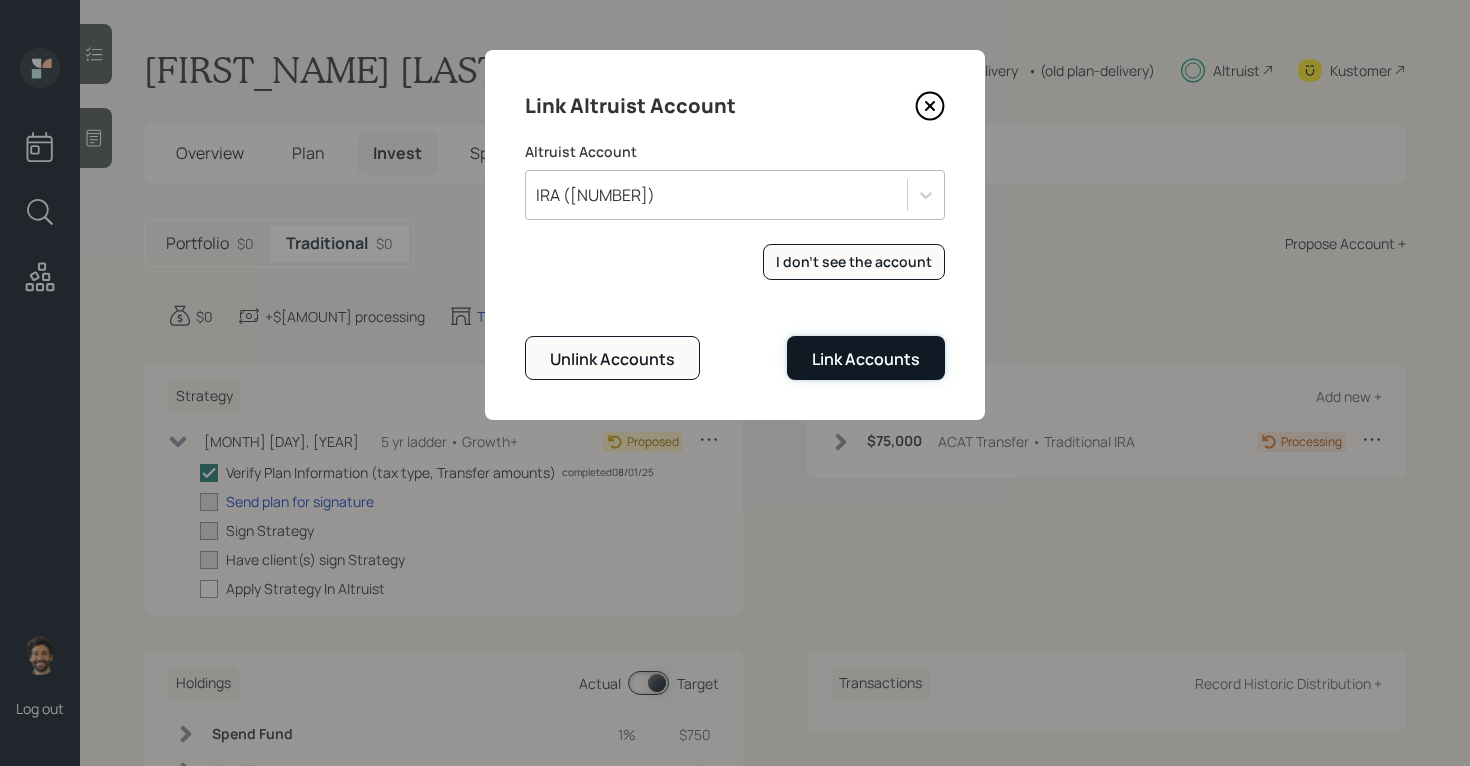 click on "Link Accounts" at bounding box center (866, 359) 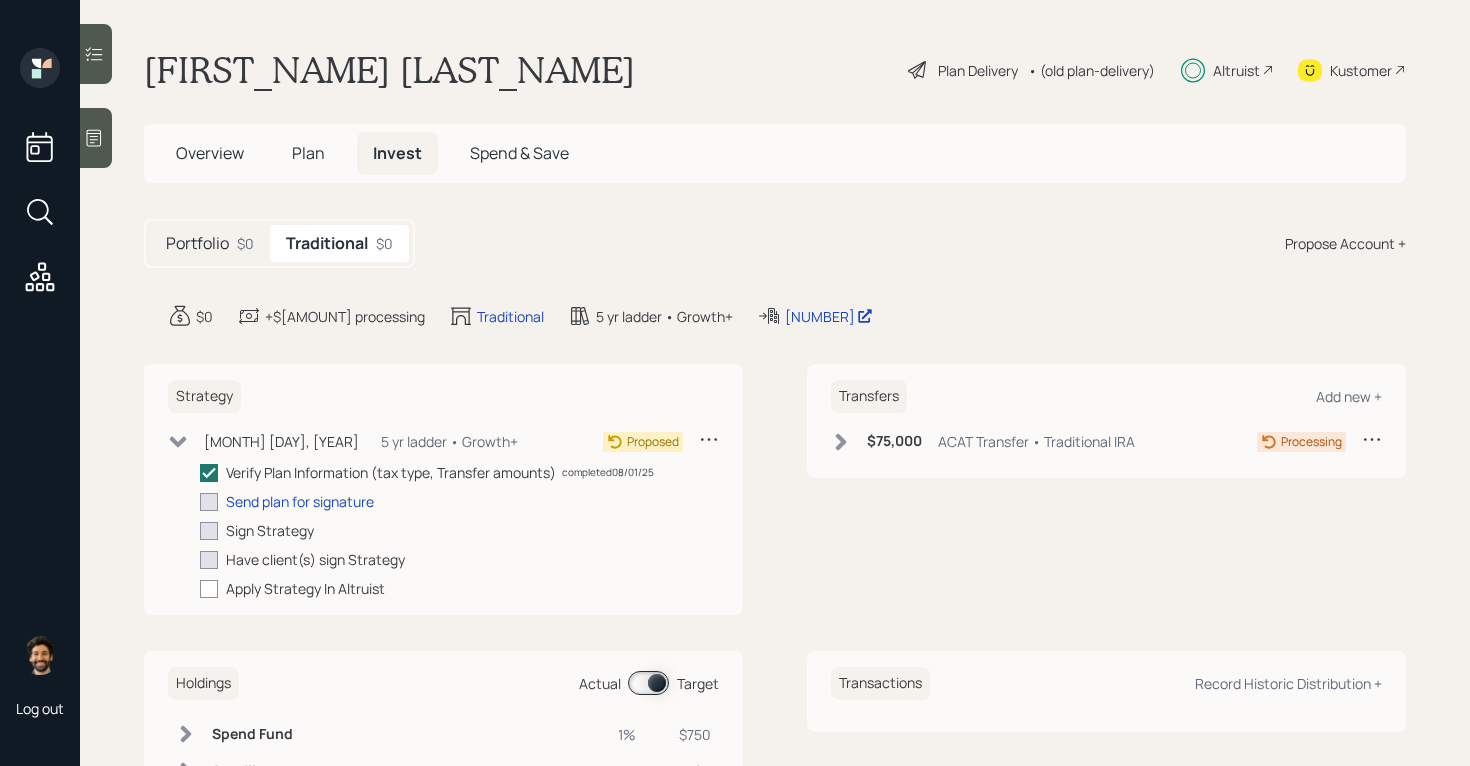 click on "Plan" at bounding box center (308, 153) 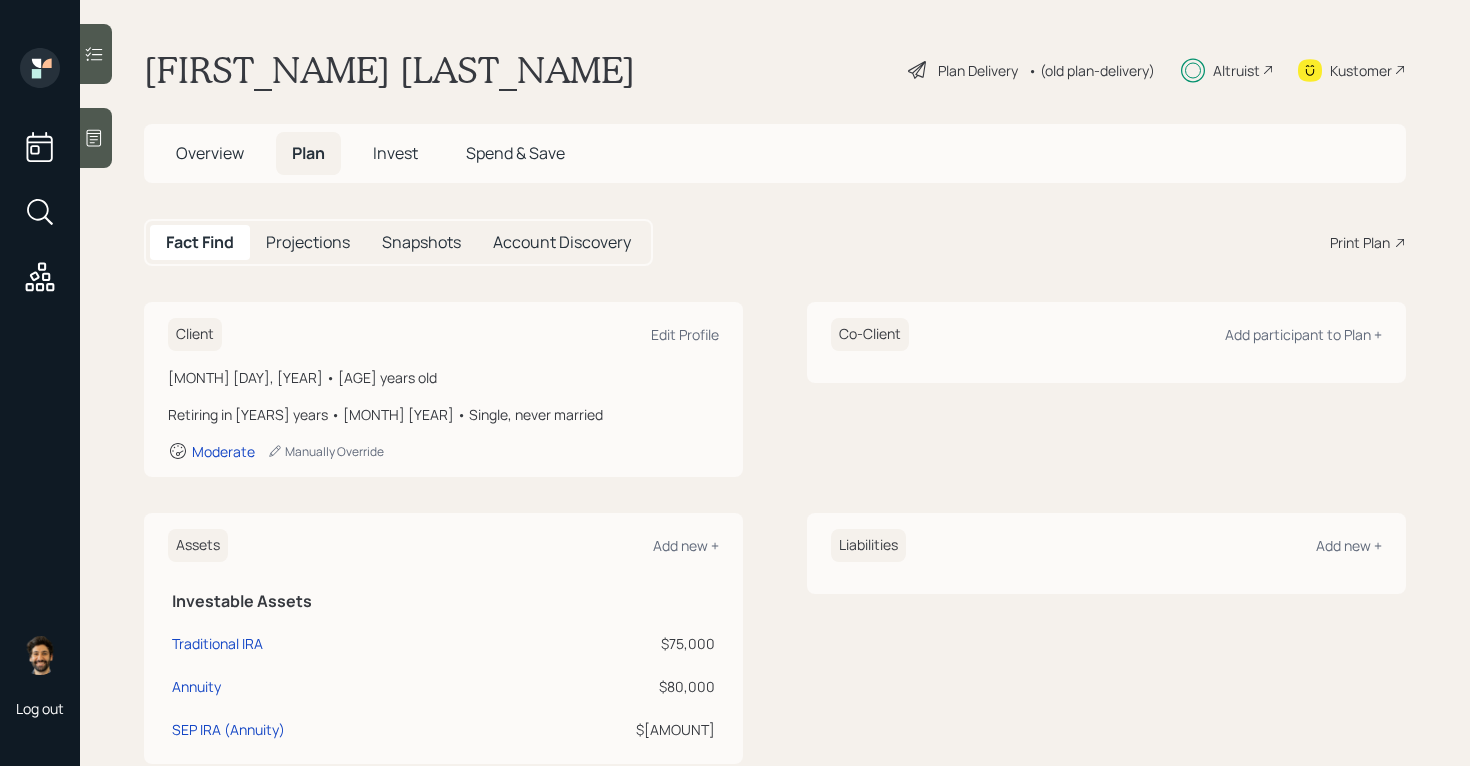click on "Print Plan" at bounding box center (1360, 242) 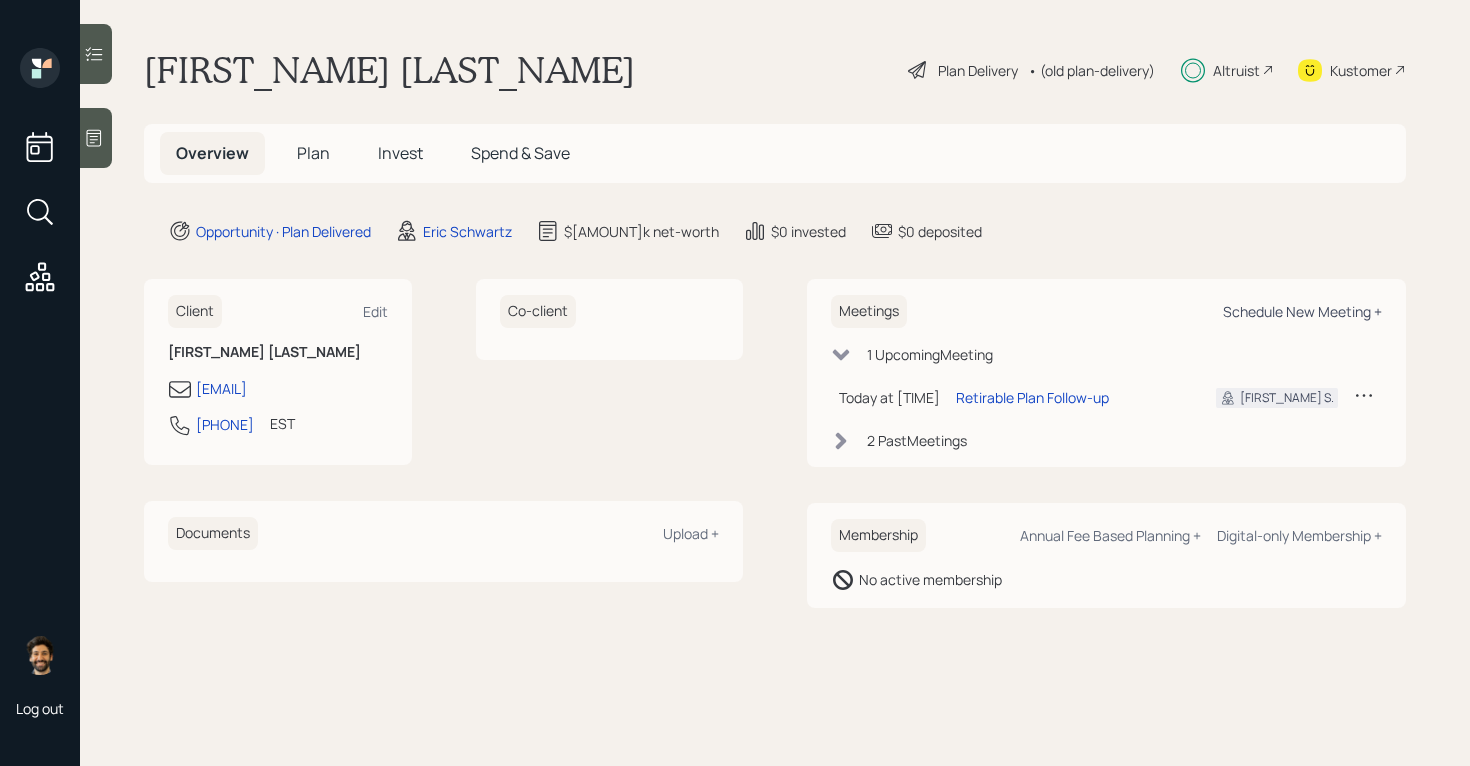 click on "Schedule New Meeting +" at bounding box center [1302, 311] 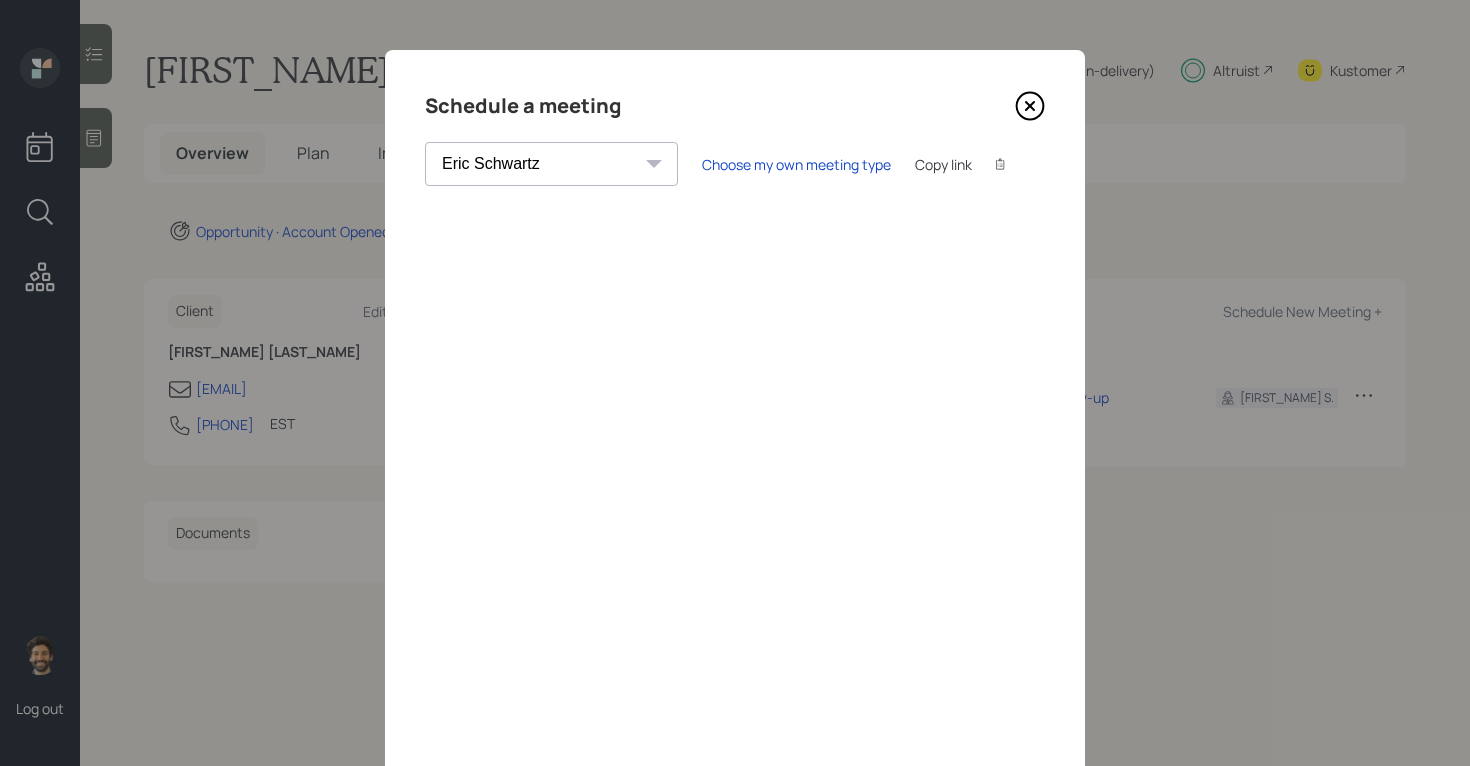 click 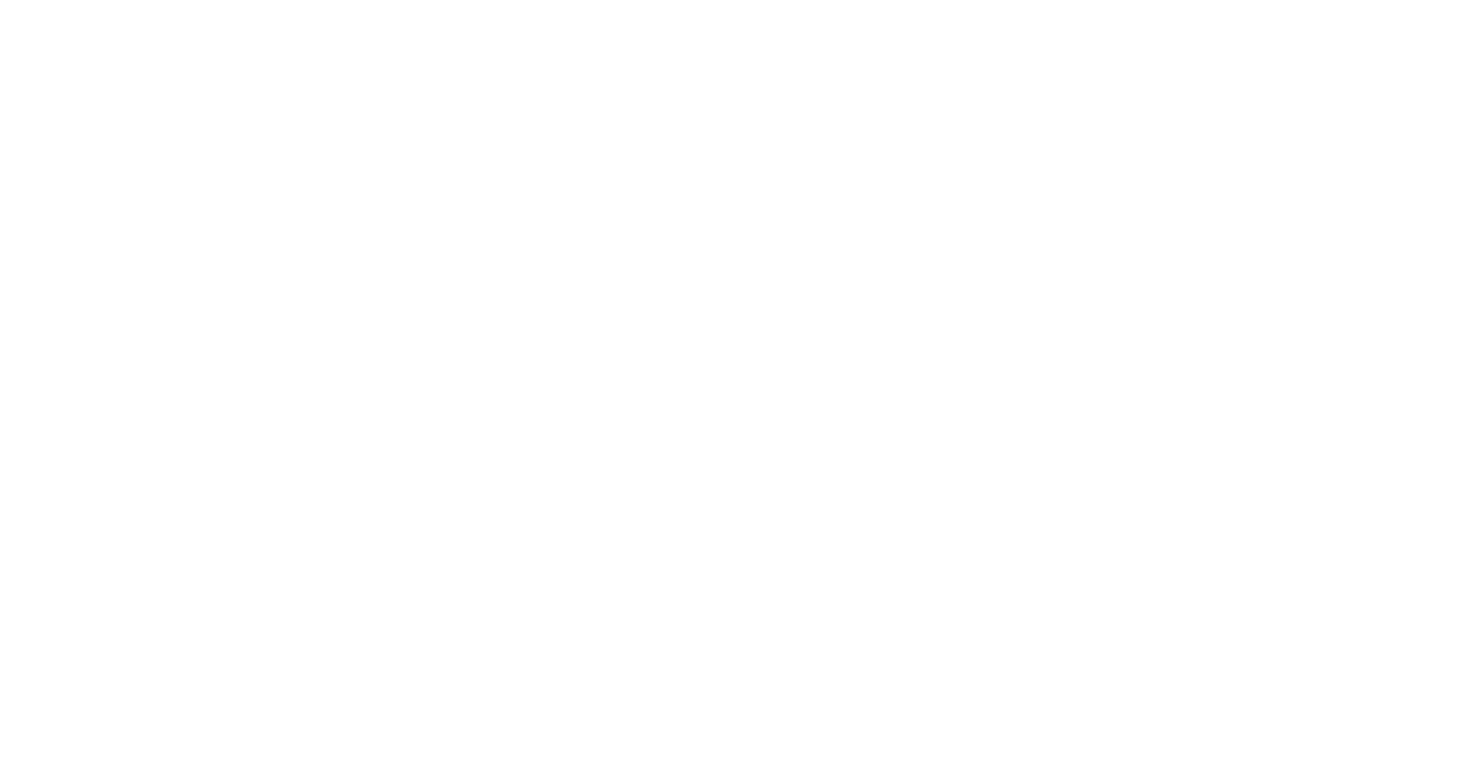 scroll, scrollTop: 0, scrollLeft: 0, axis: both 